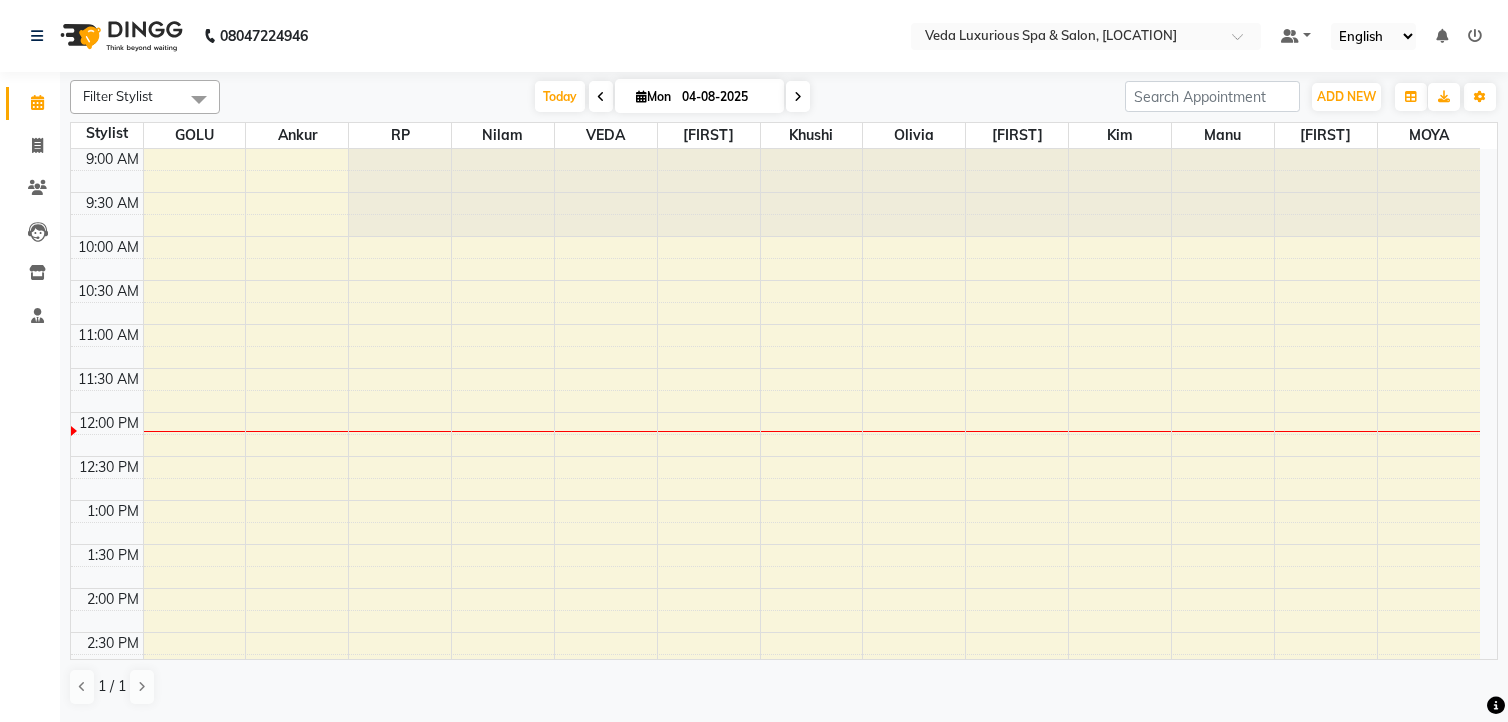 scroll, scrollTop: 0, scrollLeft: 0, axis: both 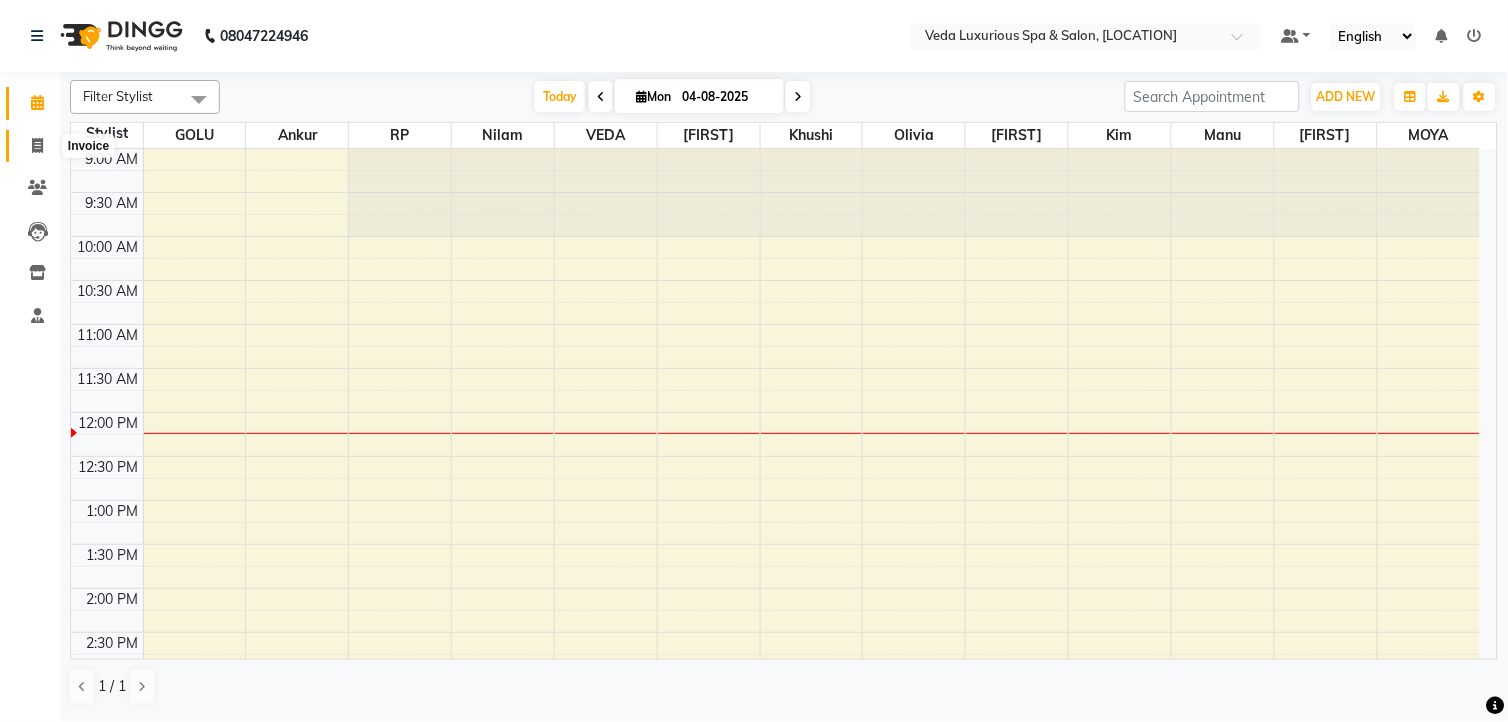 click 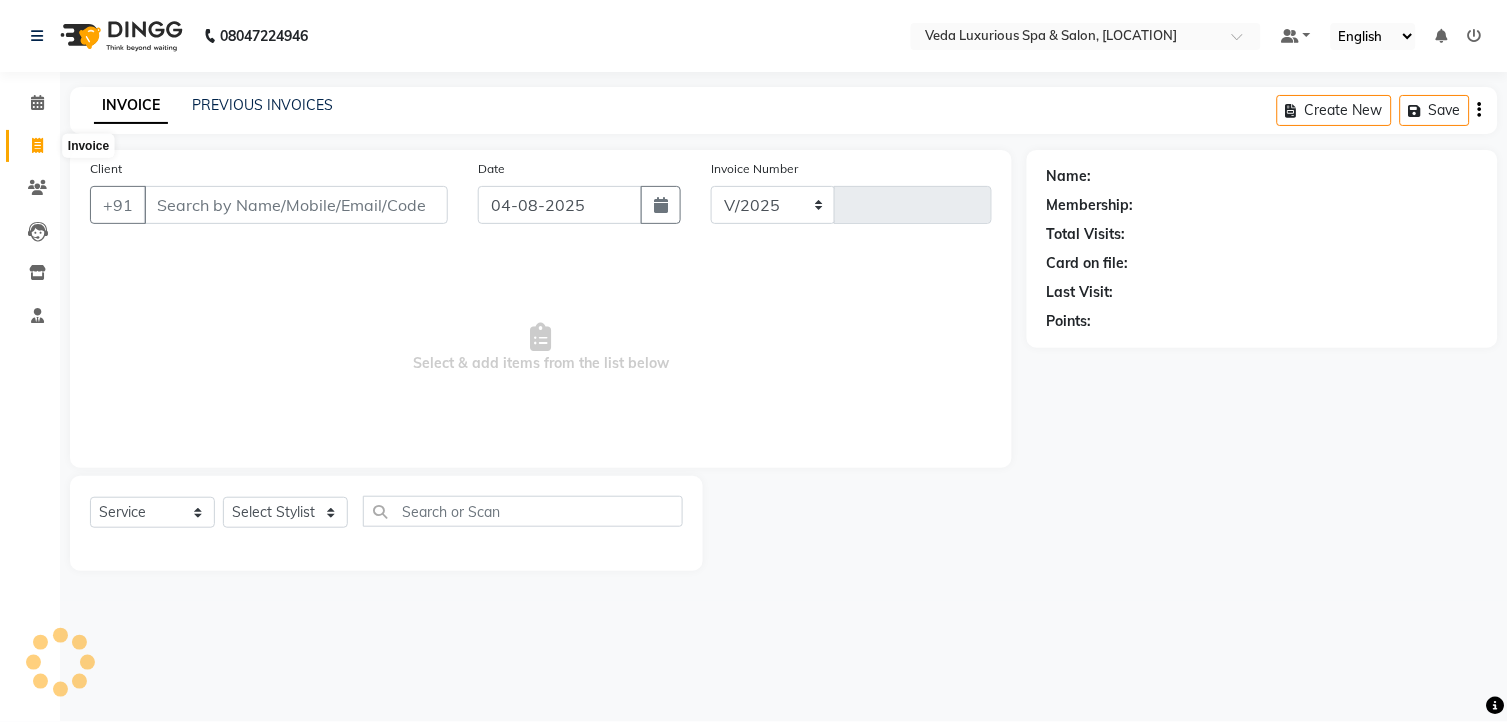 select on "4666" 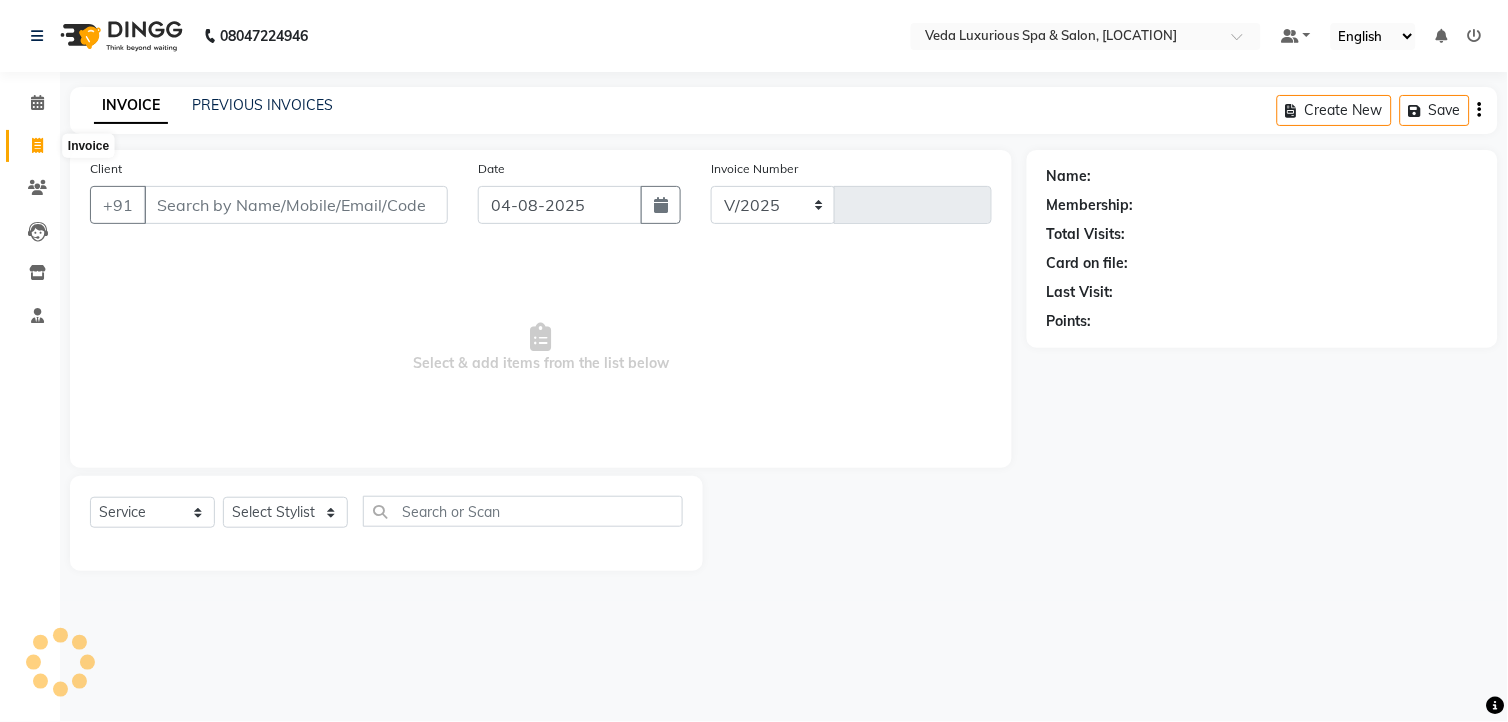 type on "1888" 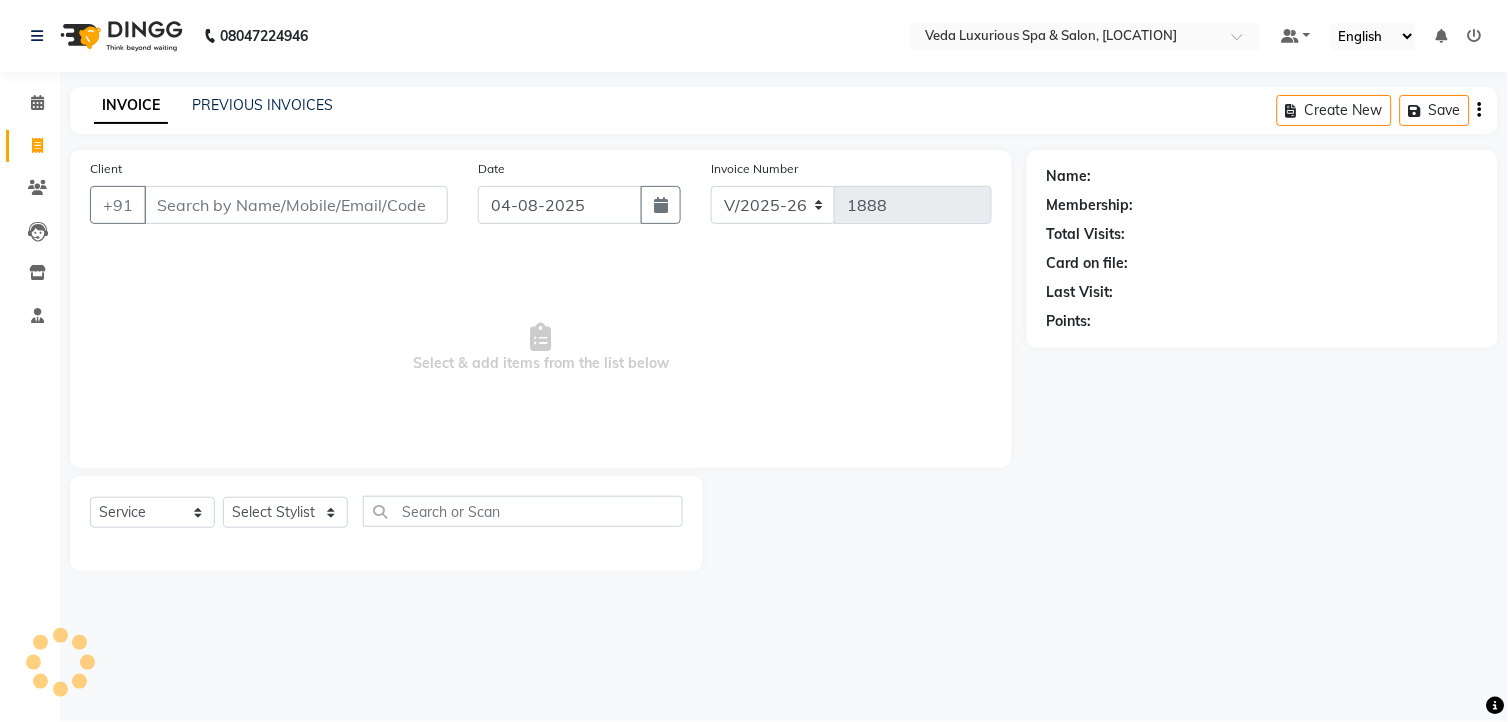 click on "Client" at bounding box center [296, 205] 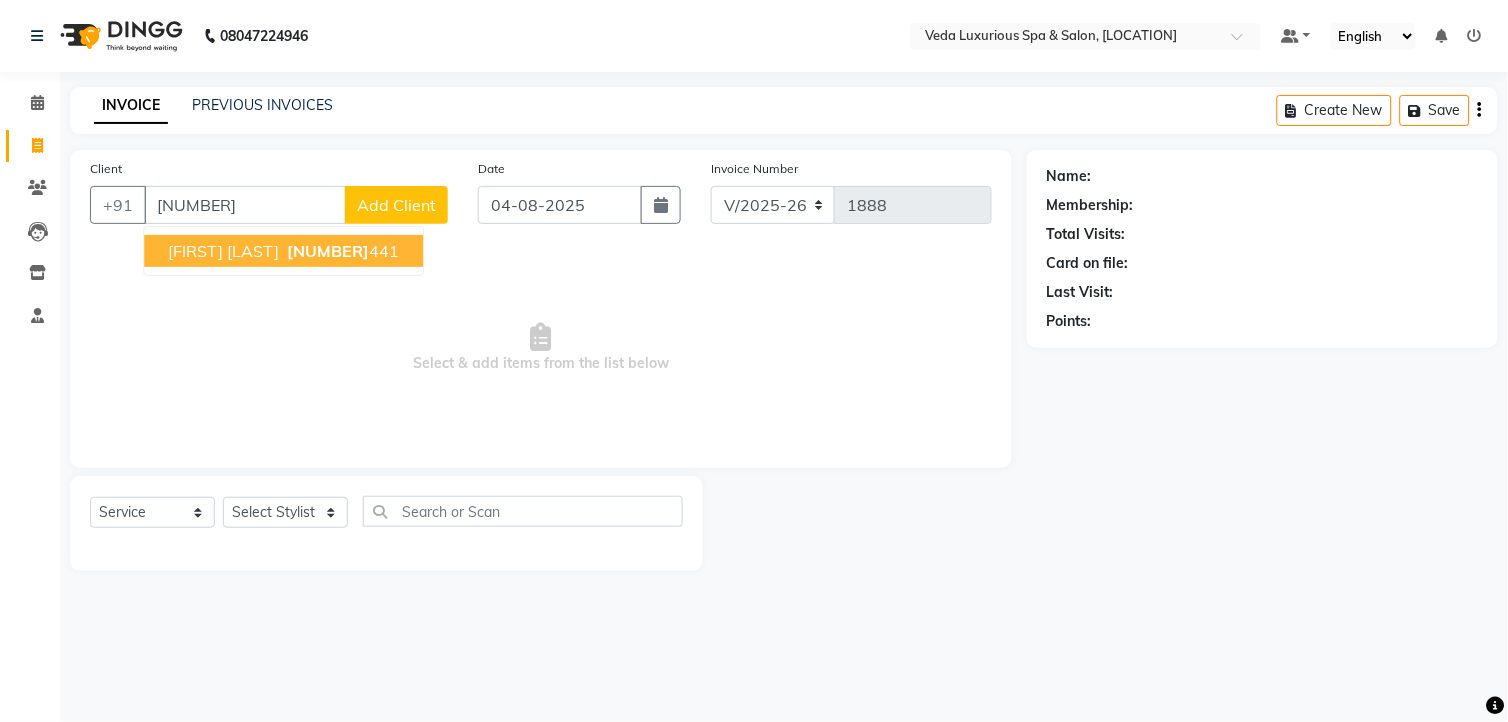 click on "[FIRST] [LAST]" at bounding box center (223, 251) 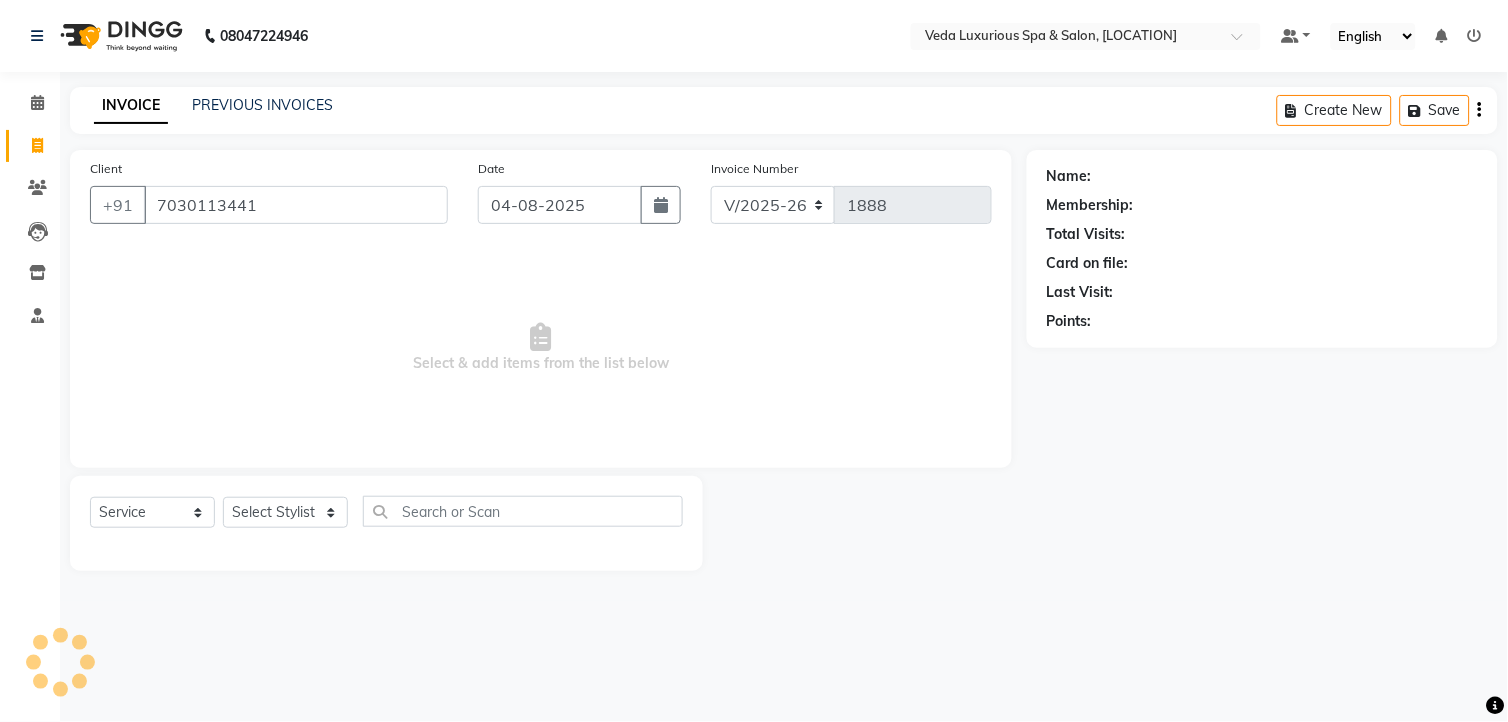 type on "7030113441" 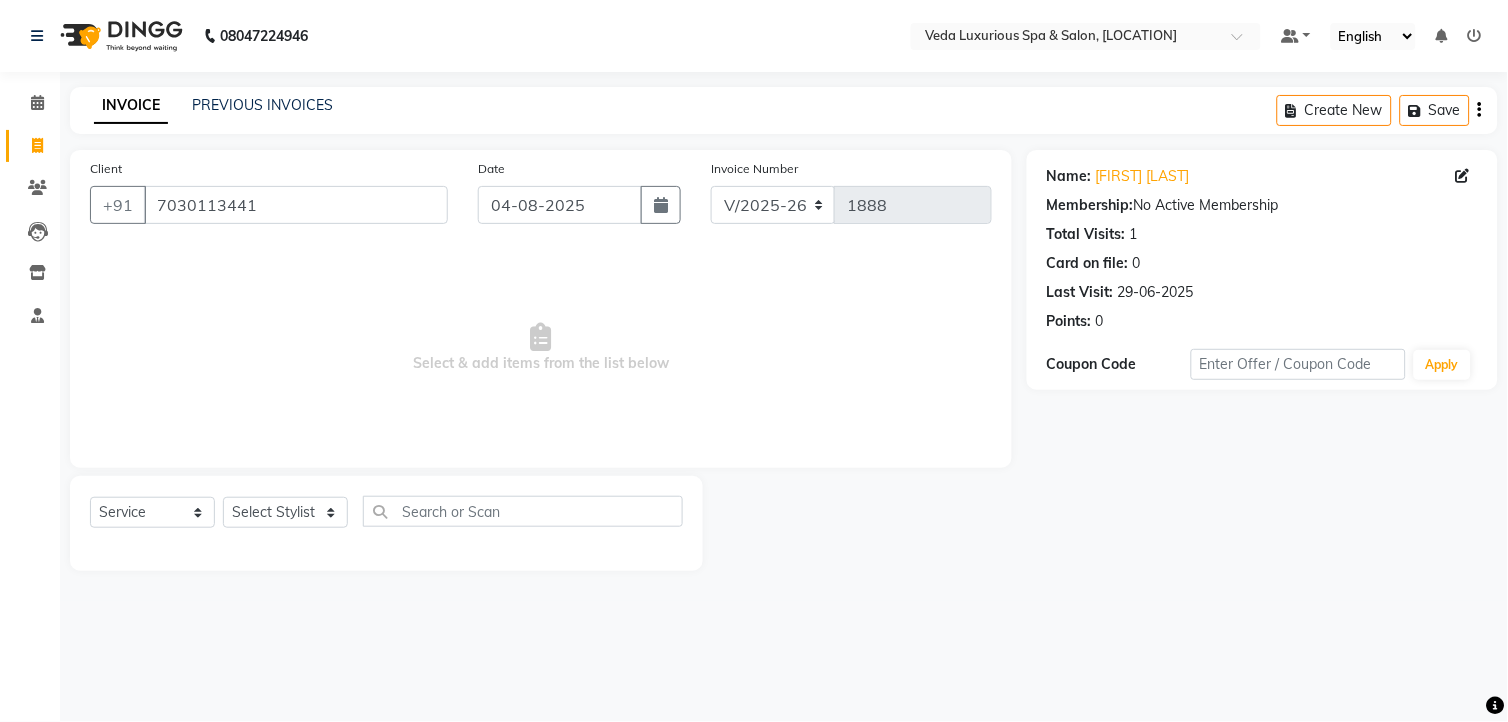 click on "Select  Service  Product  Membership  Package Voucher Prepaid Gift Card  Select Stylist Ankur GOLU Khushi kim lily Mahesh manu MOYA Nilam olivia RP seri VEDA" 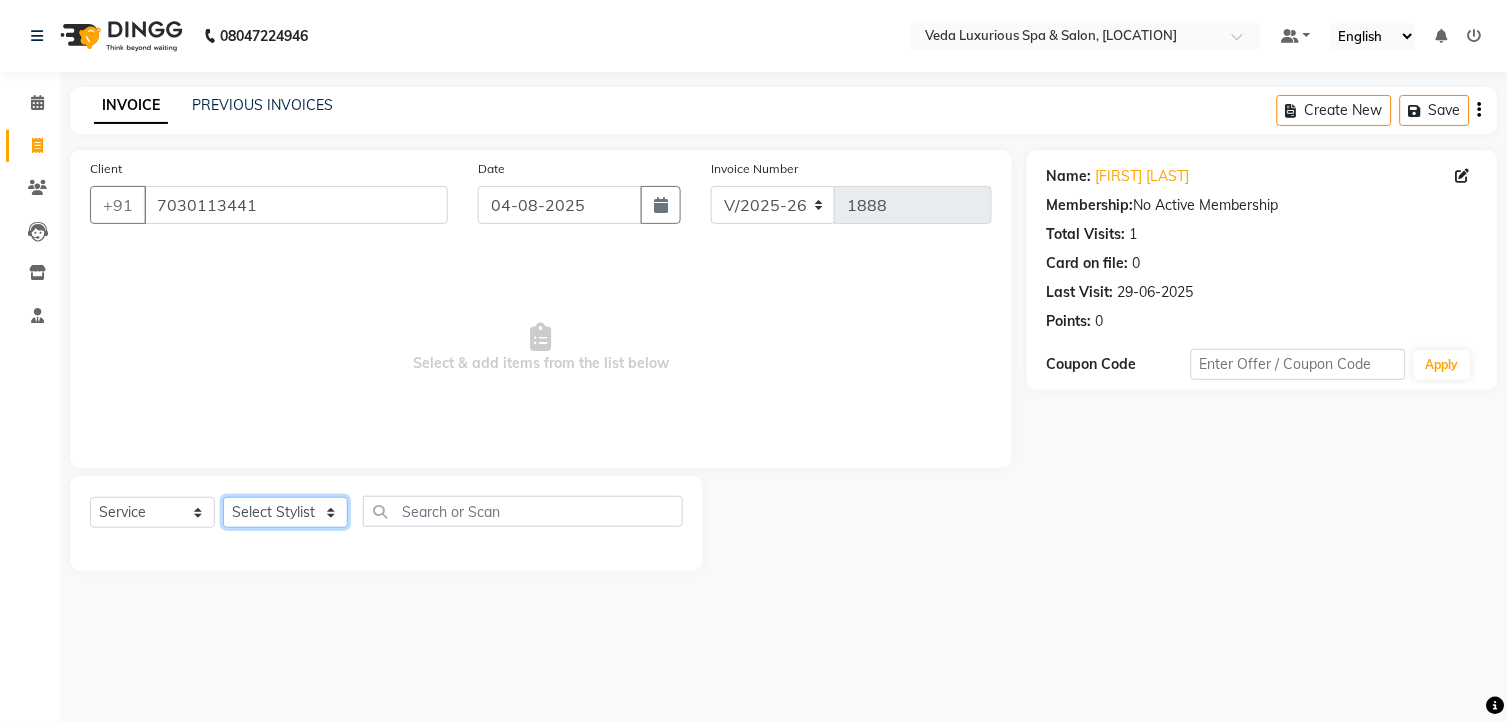click on "Select Stylist Ankur GOLU Khushi kim lily Mahesh manu MOYA Nilam olivia RP seri VEDA" 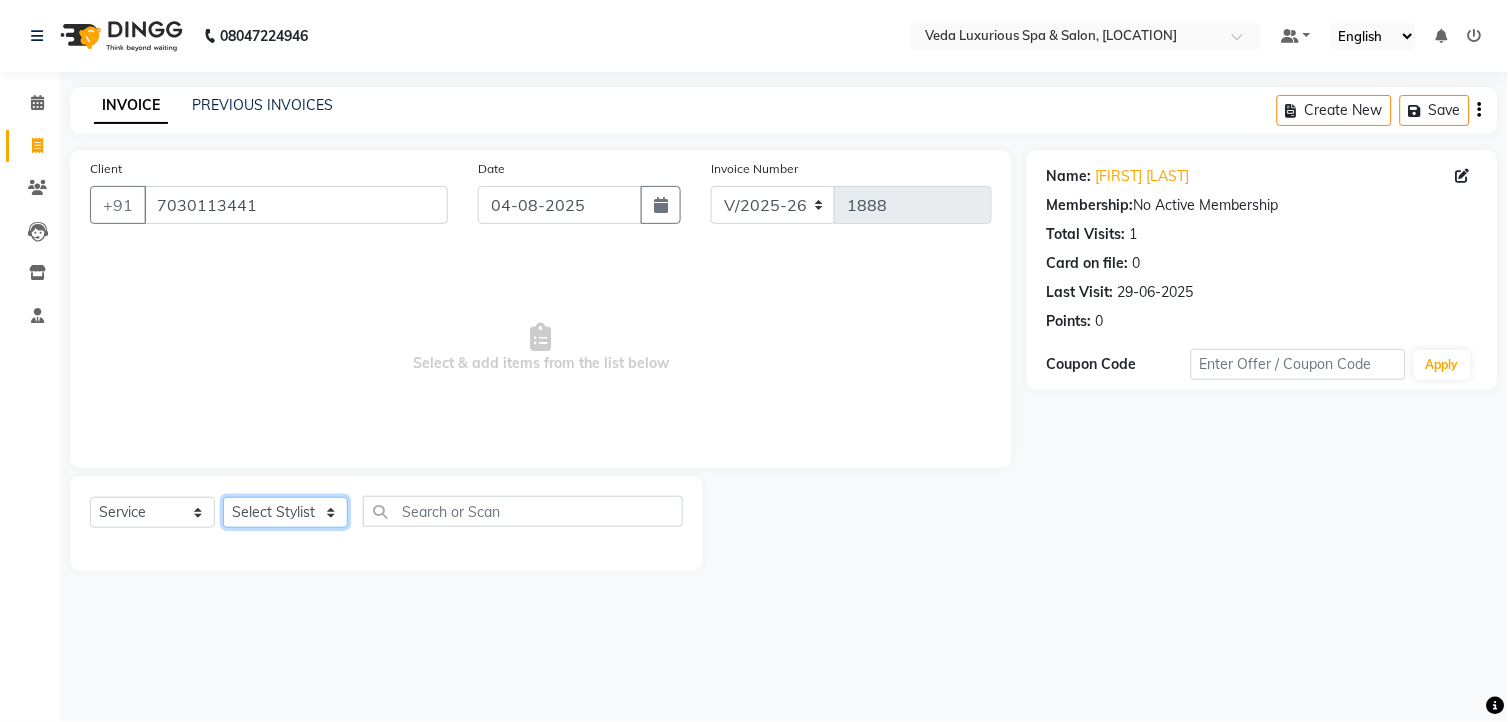 select on "27587" 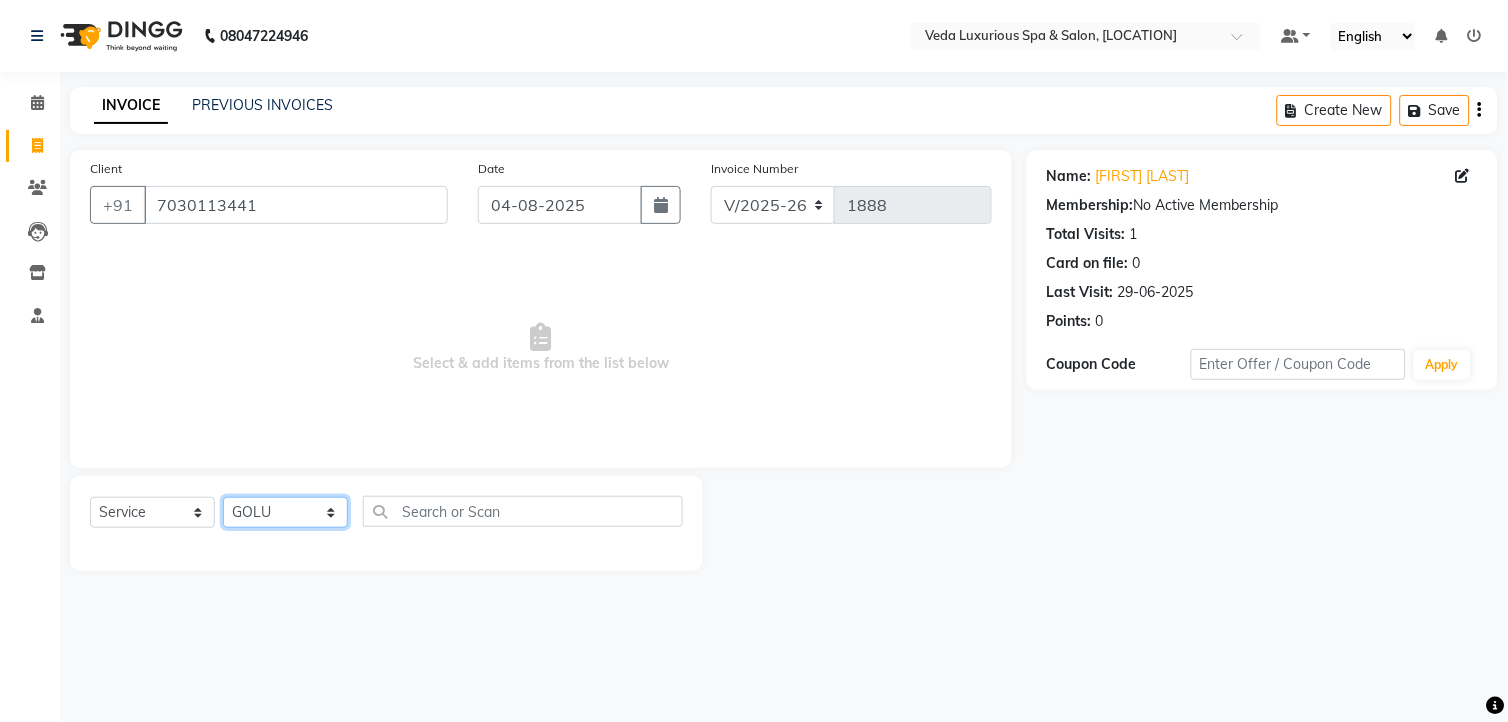 click on "Select Stylist Ankur GOLU Khushi kim lily Mahesh manu MOYA Nilam olivia RP seri VEDA" 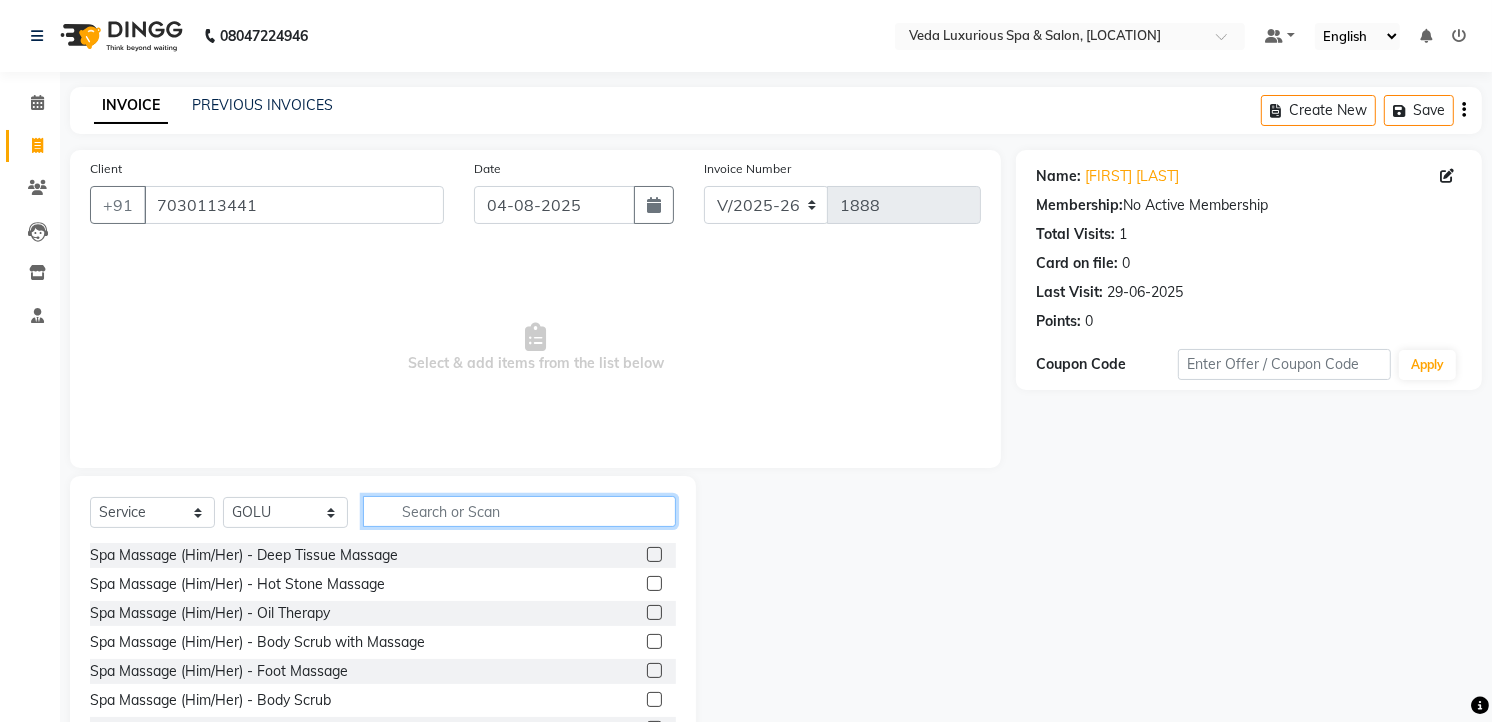 click 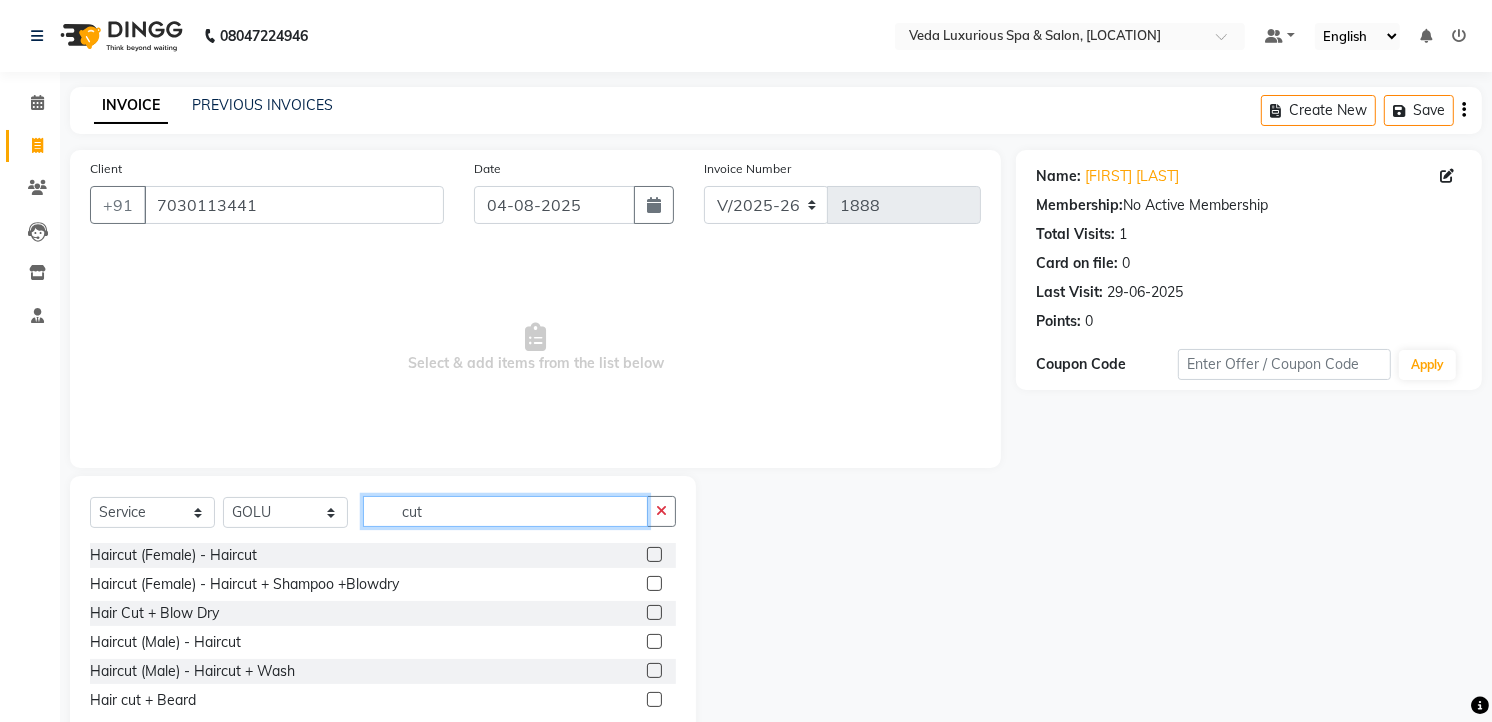 type on "cut" 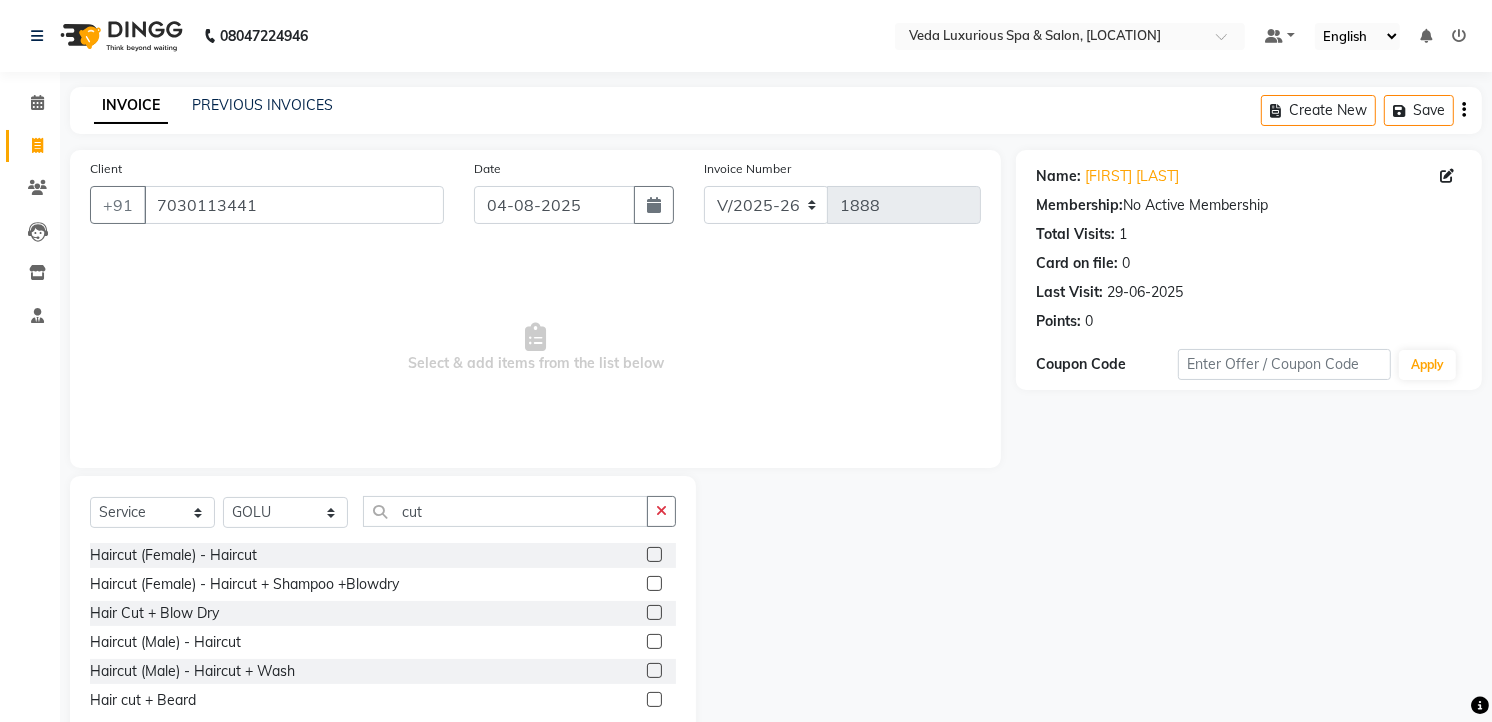 click 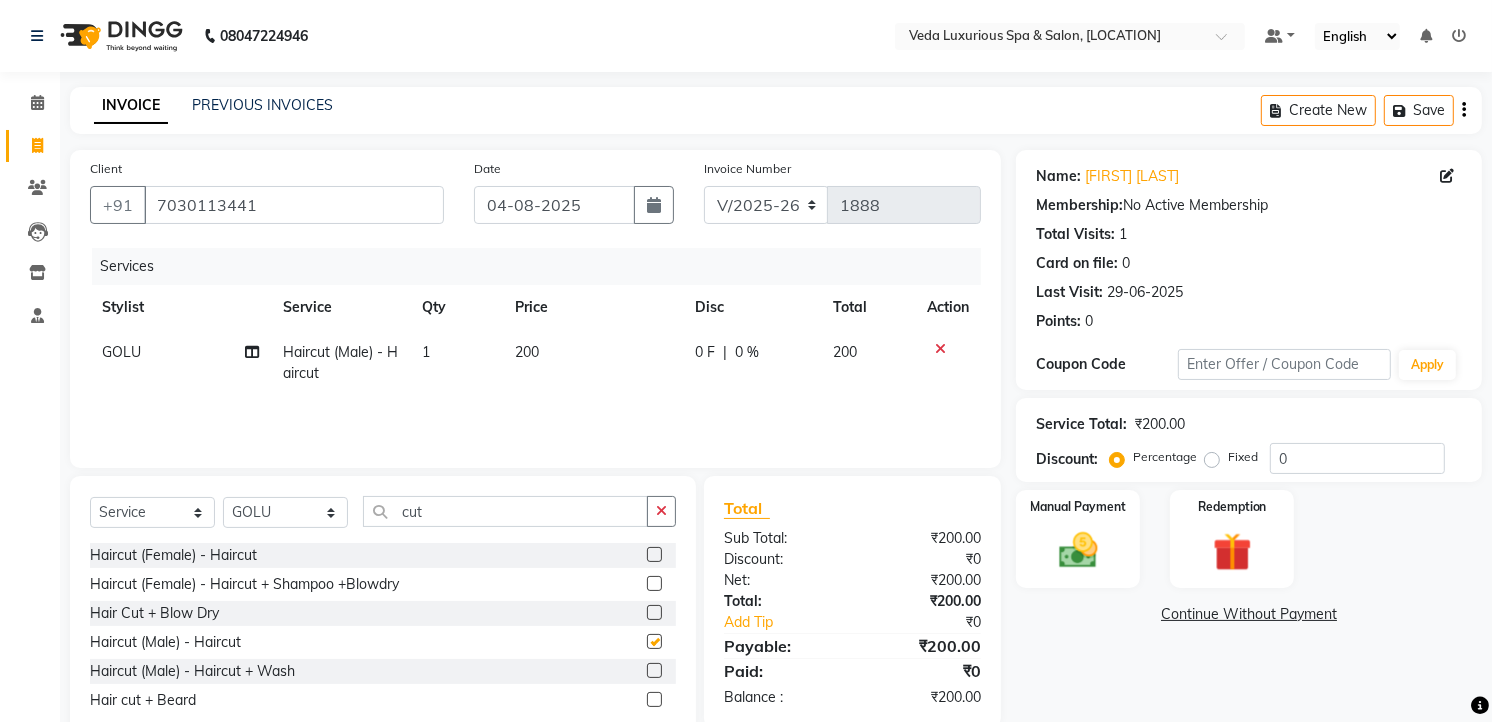 checkbox on "false" 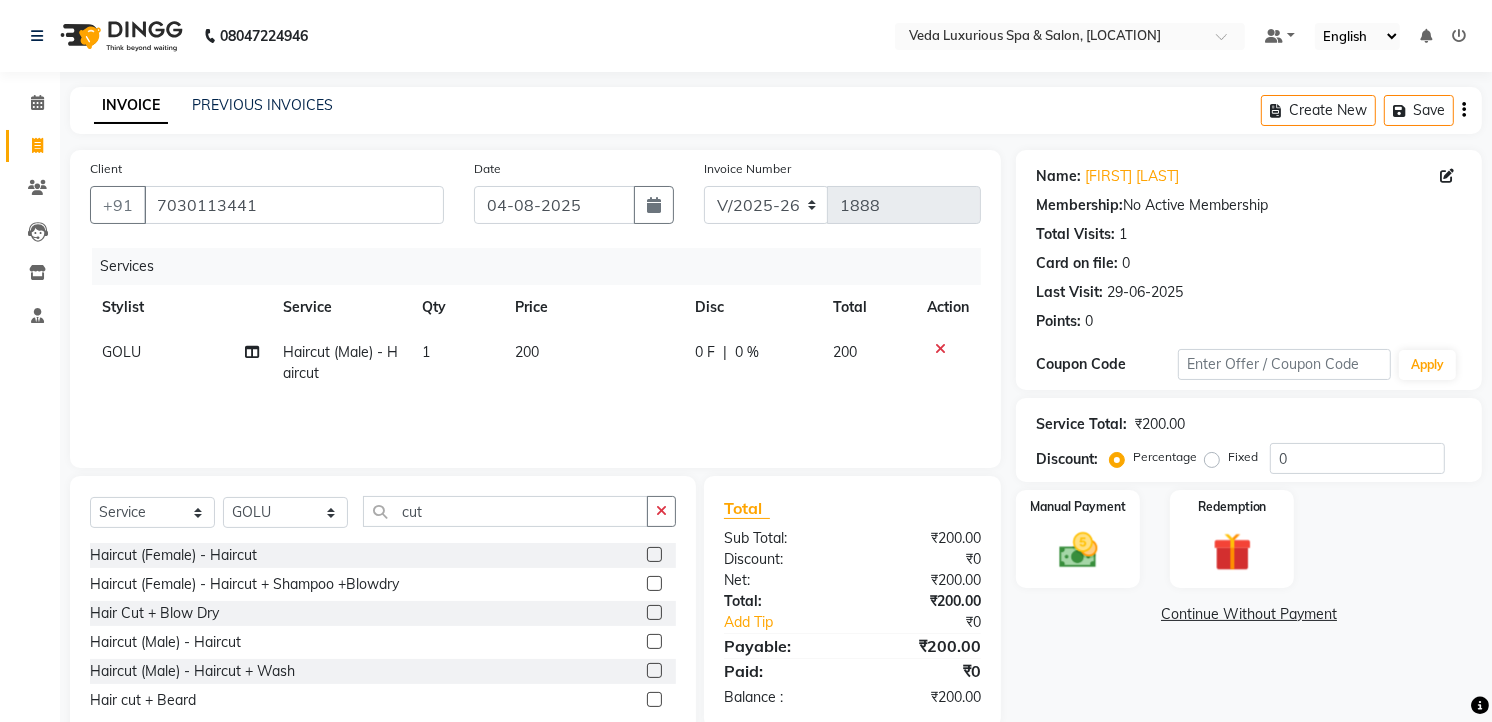 click 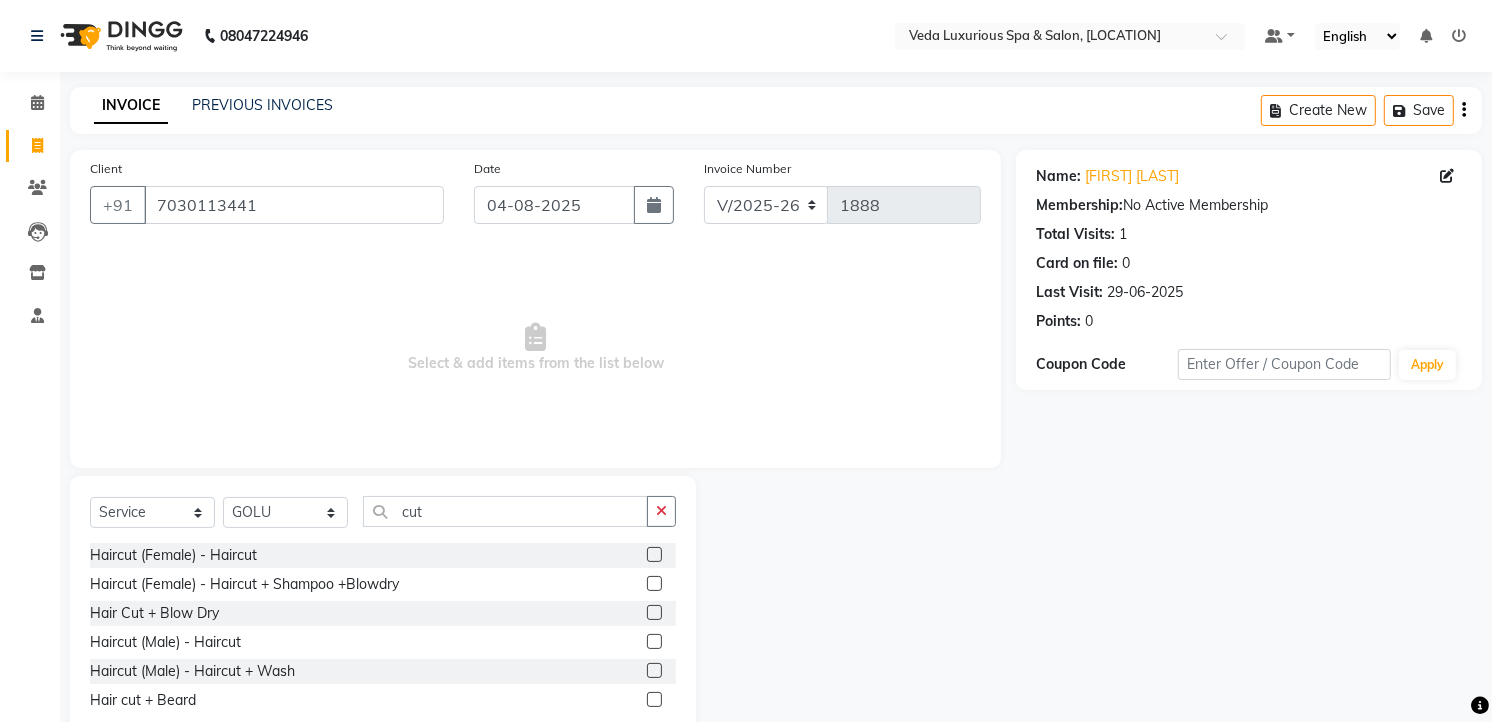 click 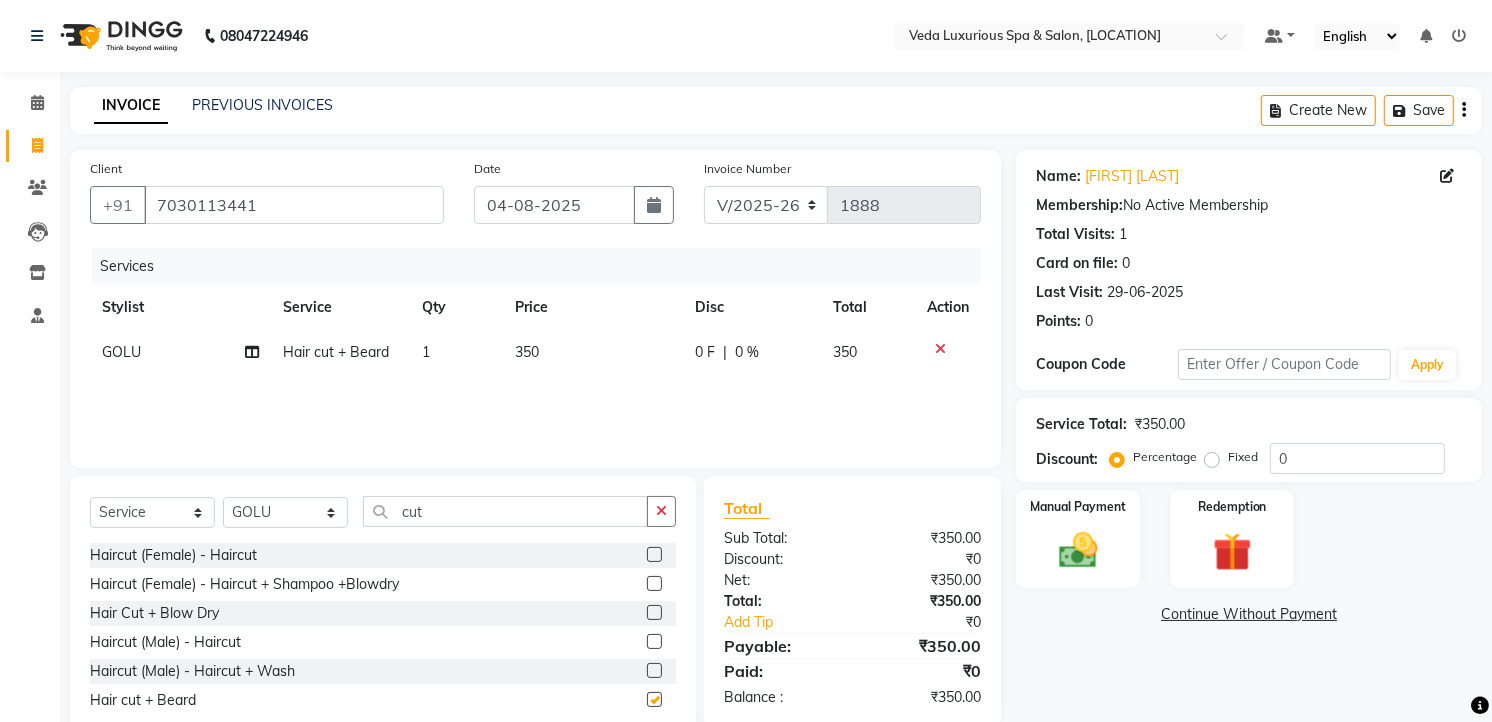 checkbox on "false" 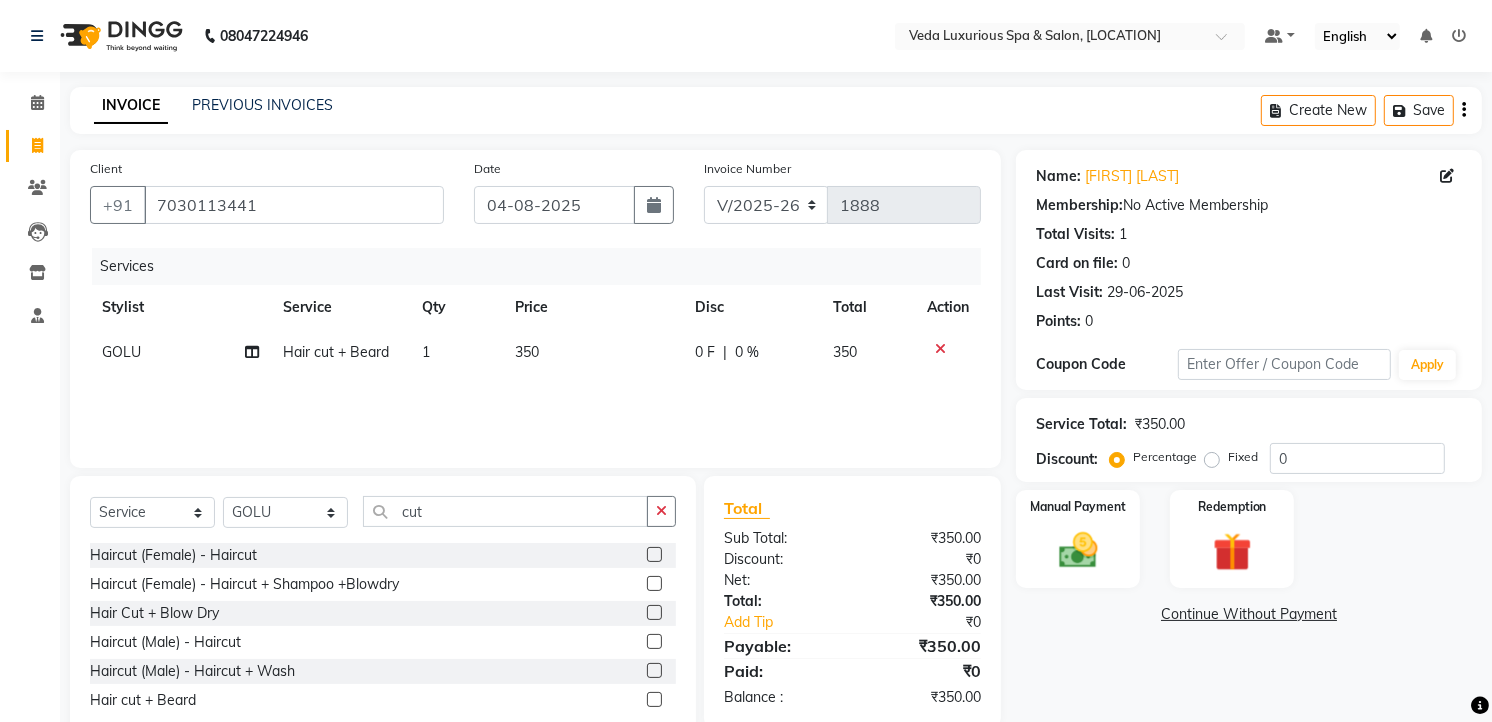 click on "Services Stylist Service Qty Price Disc Total Action GOLU Hair cut + Beard 1 350 0 F | 0 % 350" 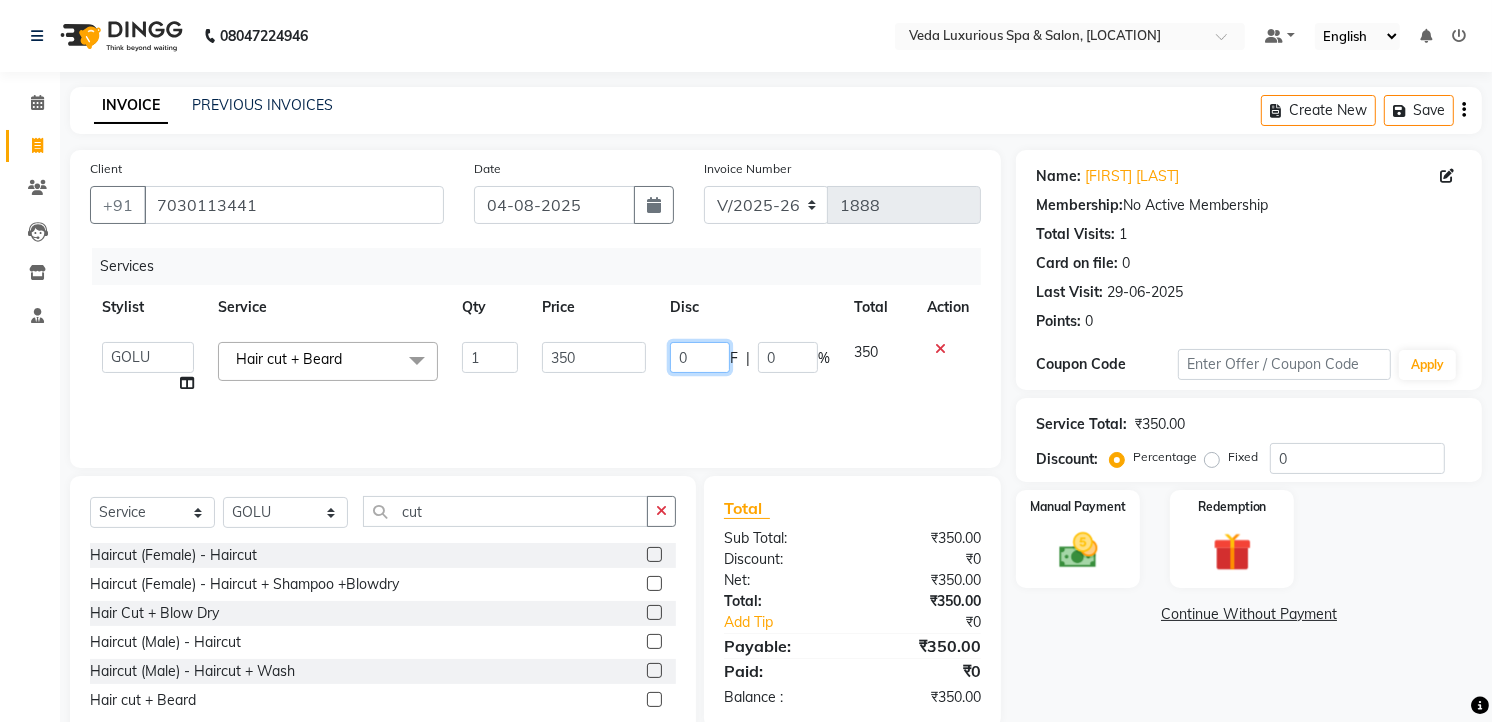 click on "0" 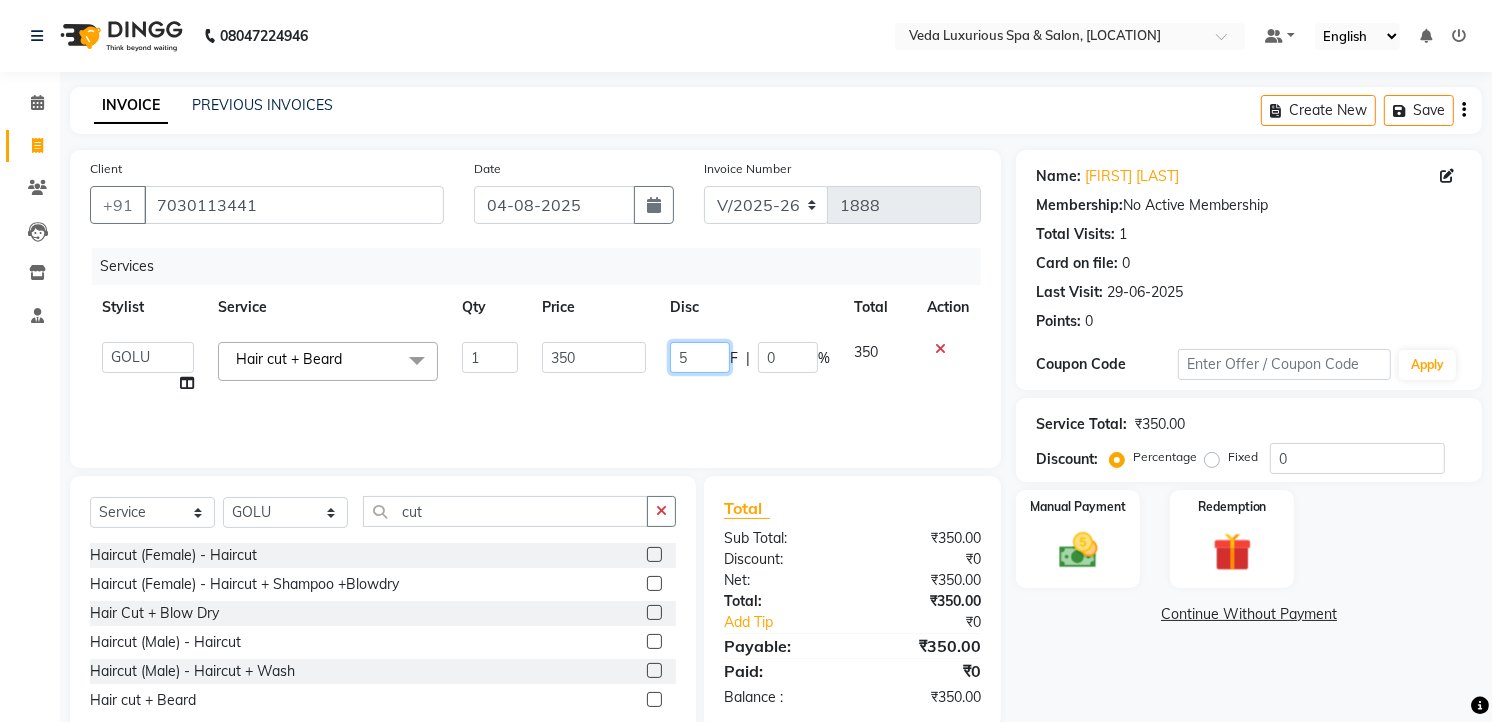 type on "50" 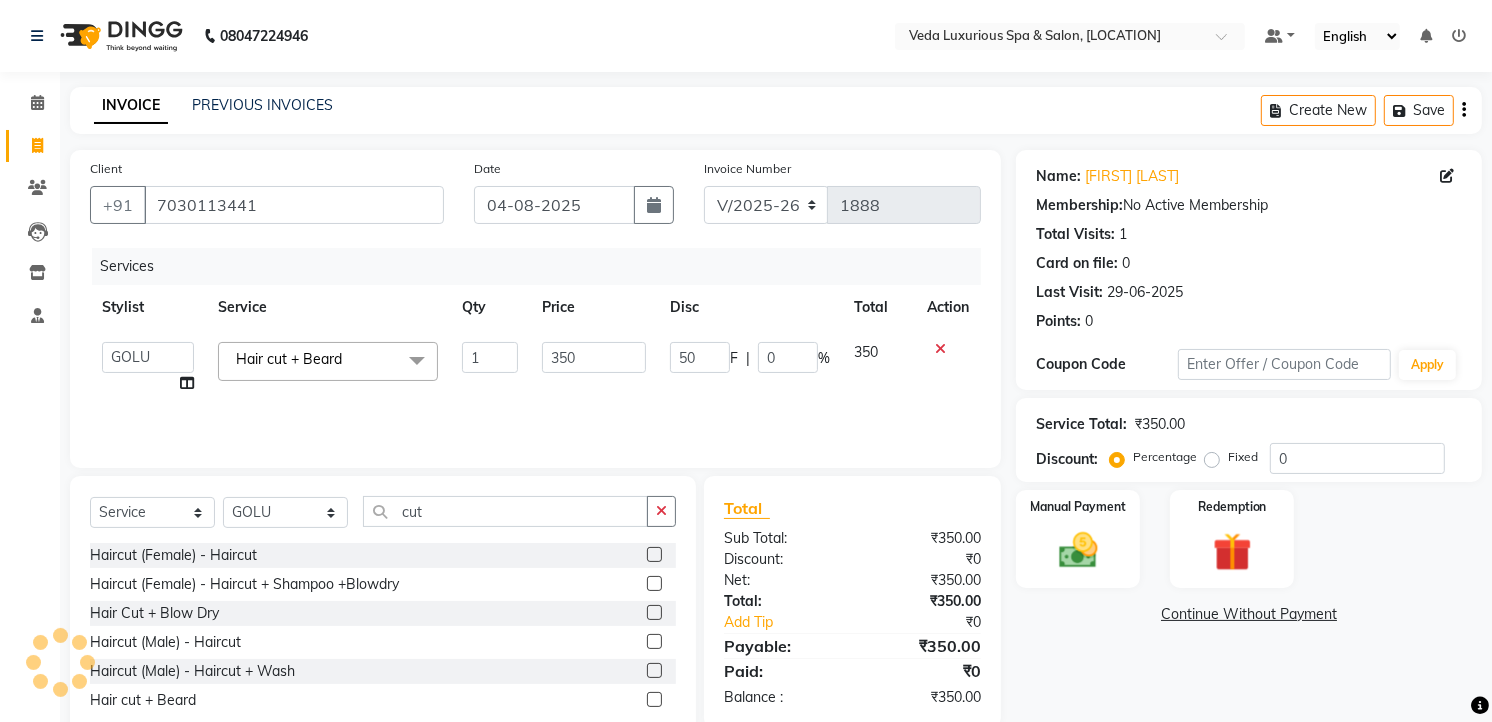 click on "Services Stylist Service Qty Price Disc Total Action Ankur GOLU Khushi kim lily Mahesh manu MOYA Nilam olivia RP seri VEDA Hair cut + Beard x Spa Massage (Him/Her) - Deep Tissue Massage Spa Massage (Him/Her) - Hot Stone Massage Spa Massage (Him/Her) - Oil Therapy Spa Massage (Him/Her) - Body Scrub with Massage Spa Massage (Him/Her) - Foot Massage Spa Massage (Him/Her) - Body Scrub Spa Massage (Him/Her) - Aromatheraphy Massage Balinese Massage Head Massage Deep Tissue Massage 90 min Spa Massage Foot Massage Balinese Massage 90min Hot Oil Massage Four Hand Massage Swedish Massage Aromatheraphy (90 min) Body Scrub With Massage 4 Hand Traditional Thai Massage Steam Bath HEAD MASSAGE Face Clean Up Other Couple Massage (60 M) (Married only) Couple Massage (90 M) (Married only) Deep Tissue Massage Deep Tissue Massage (90 min) Body Scrub With Massage Head ,Neck,Shoulder,Back Dry Massage Retreate Spa Package - 2 Hours (up) Haircut (Female) - Haircut (Female) - Hair Ironing 1 350" 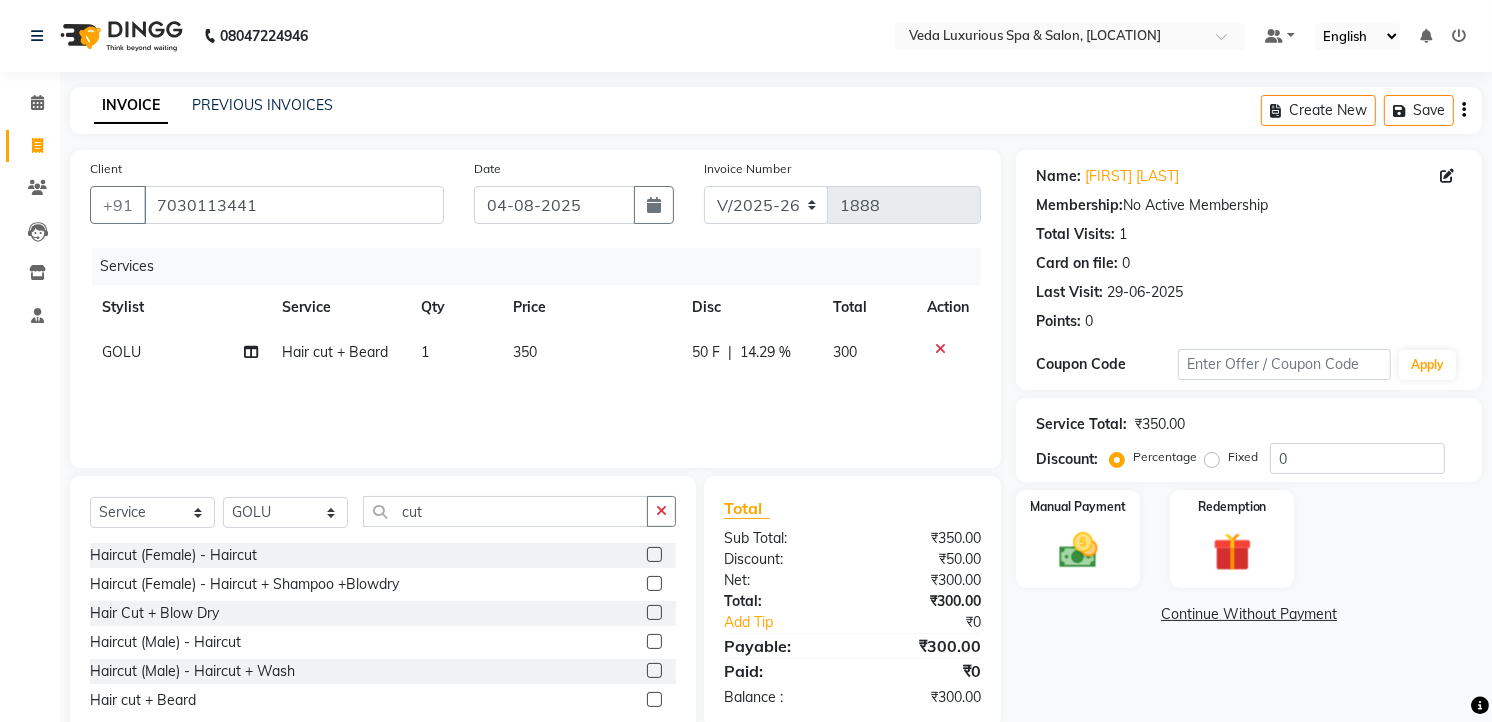 scroll, scrollTop: 53, scrollLeft: 0, axis: vertical 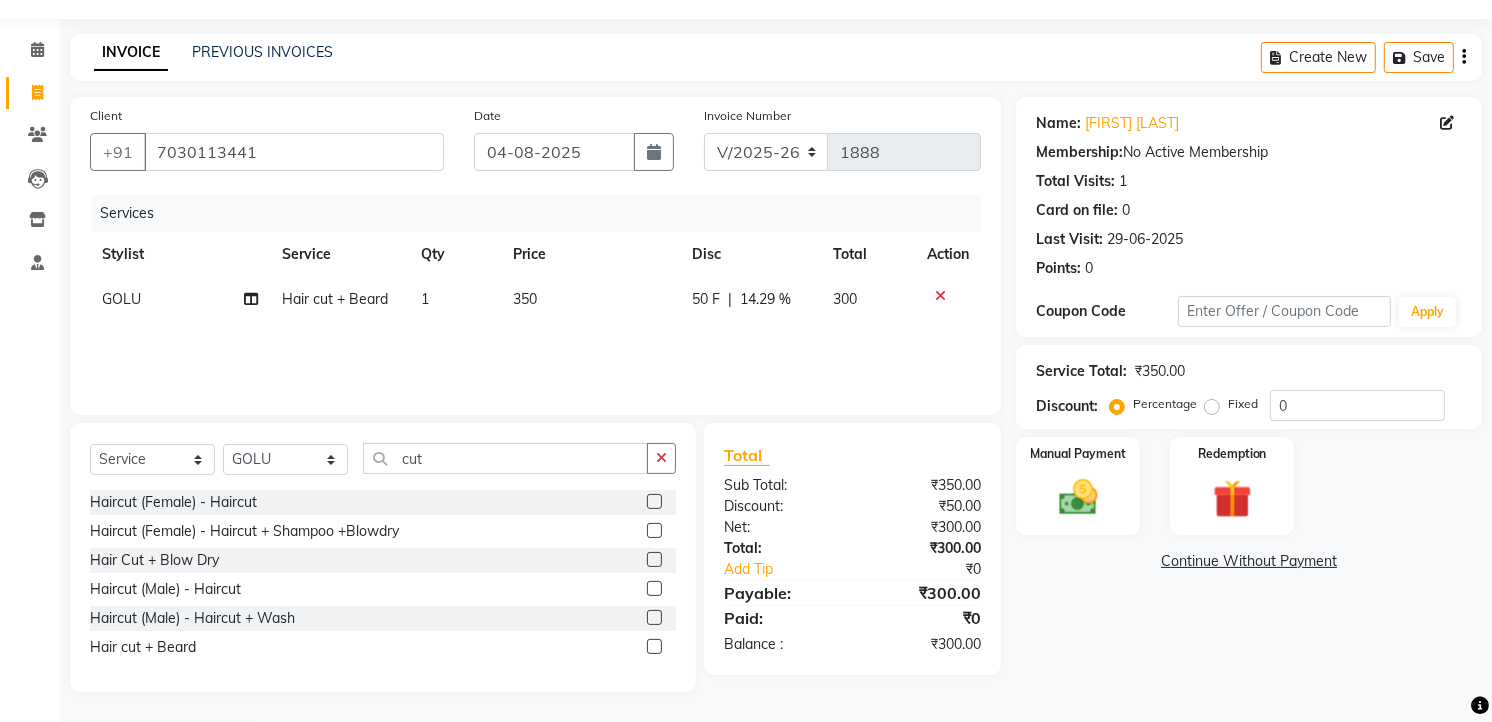 click on "Name: [FIRST] [LAST] Membership:  No Active Membership  Total Visits:  1 Card on file:  0 Last Visit:   [DATE] Points:   0  Coupon Code Apply Service Total:  ₹350.00  Discount:  Percentage   Fixed  0 Manual Payment Redemption  Continue Without Payment" 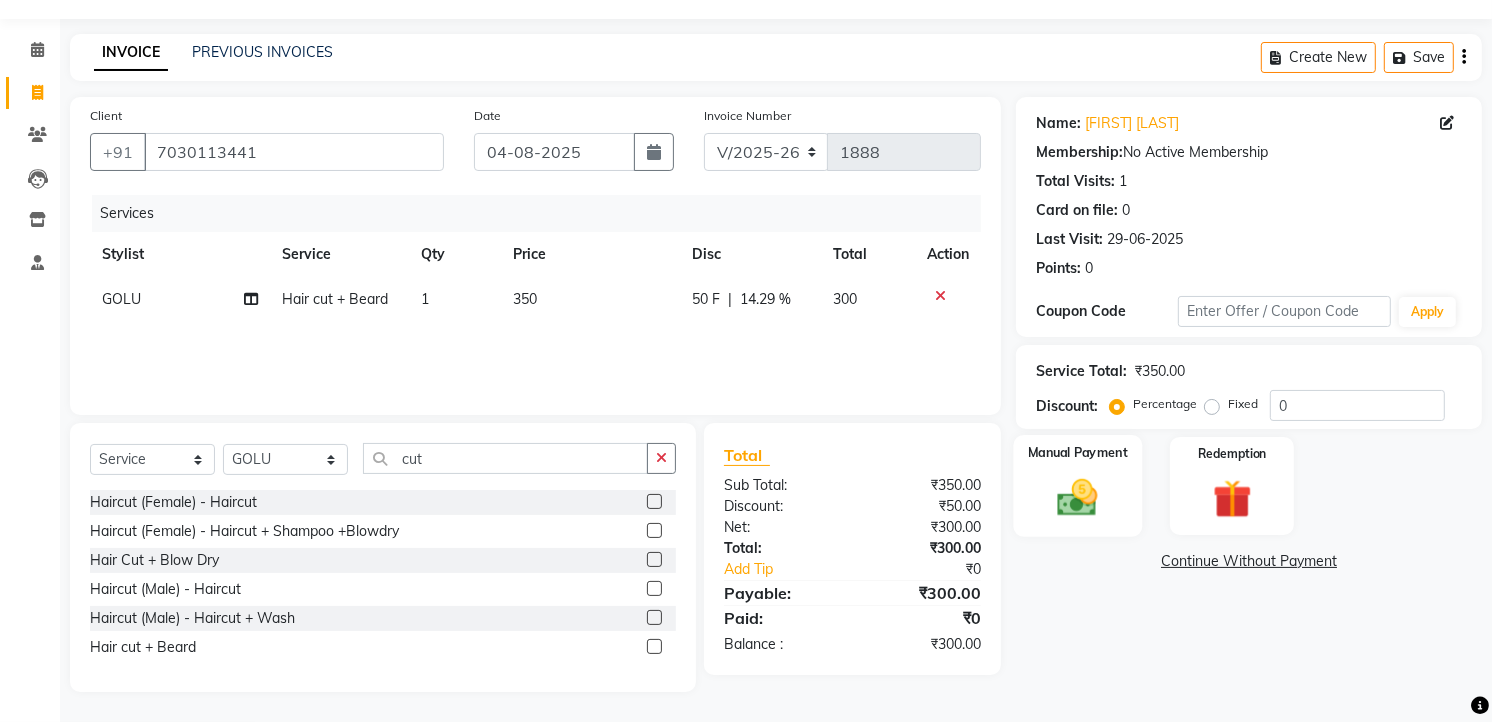 click 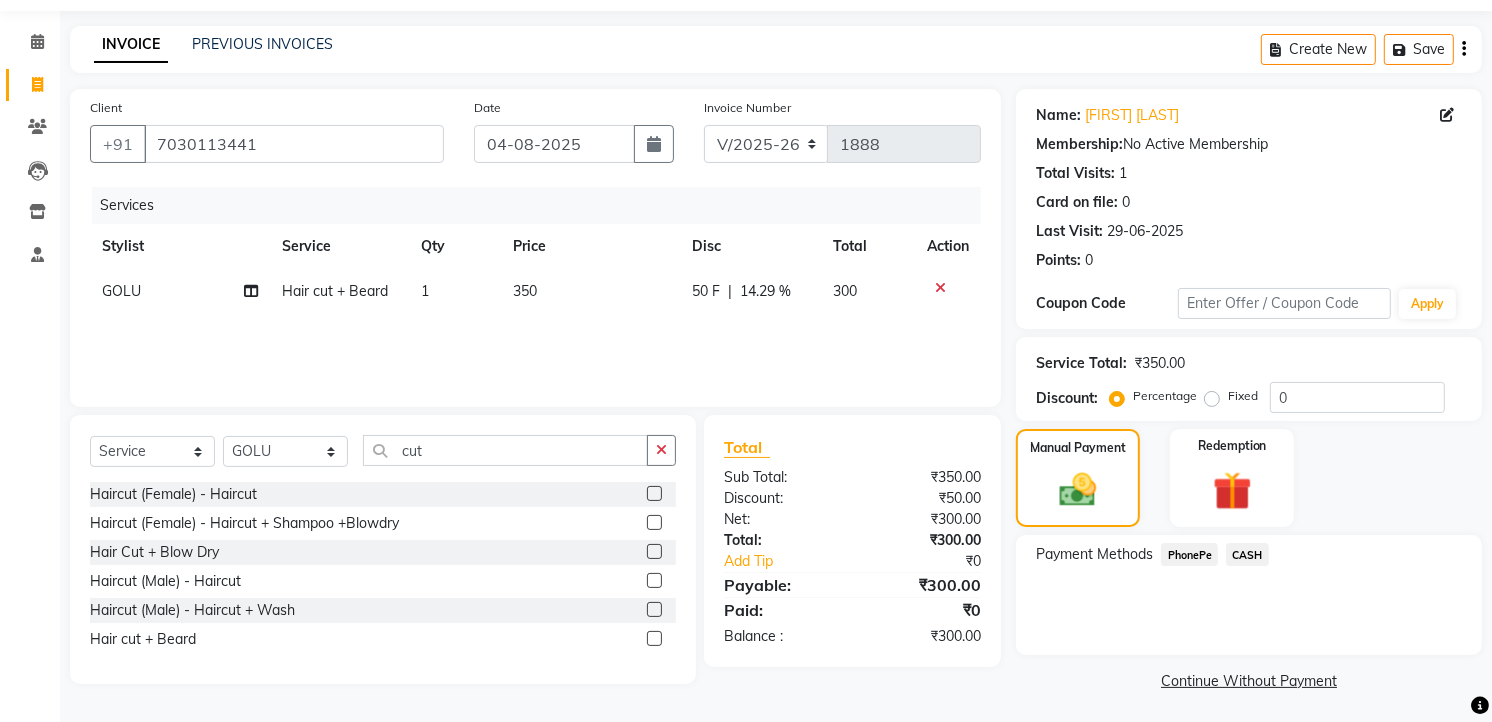 scroll, scrollTop: 64, scrollLeft: 0, axis: vertical 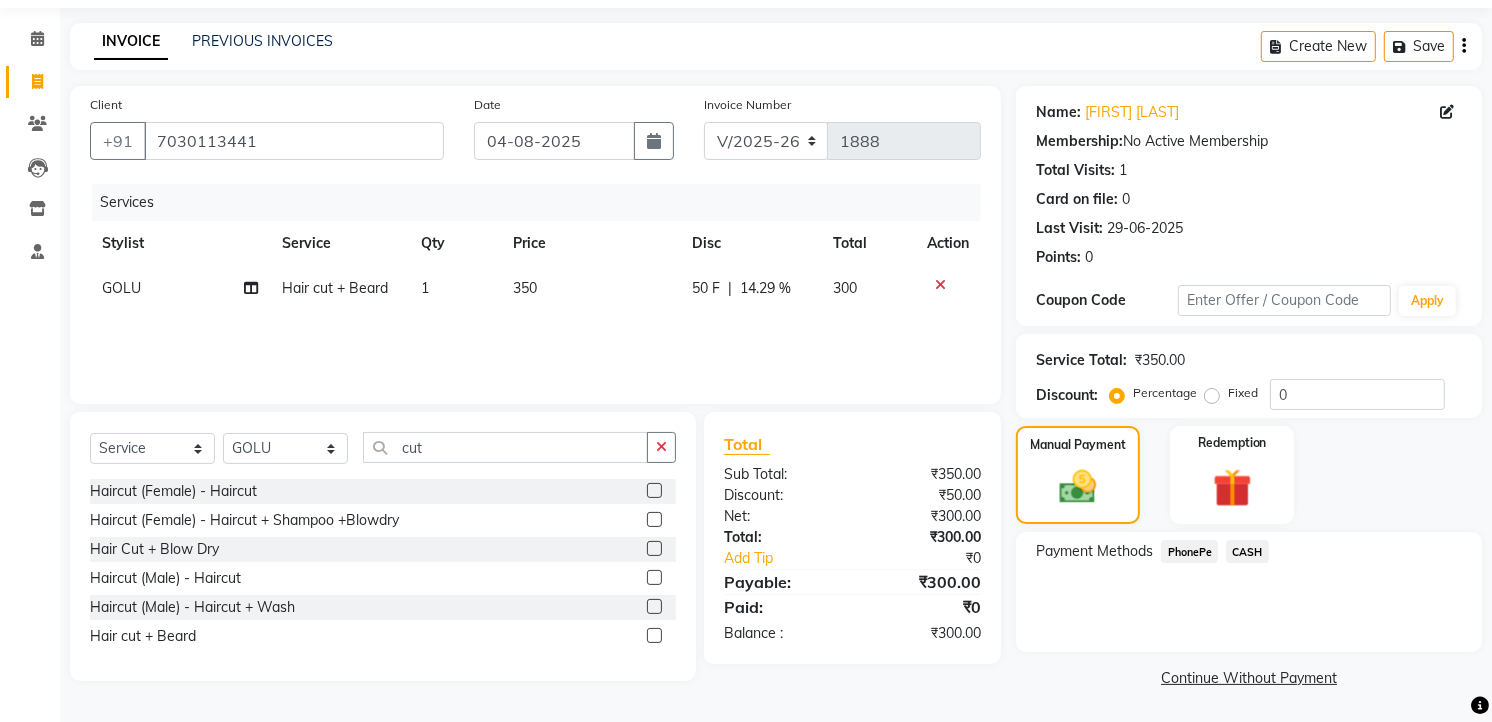 click on "PhonePe" 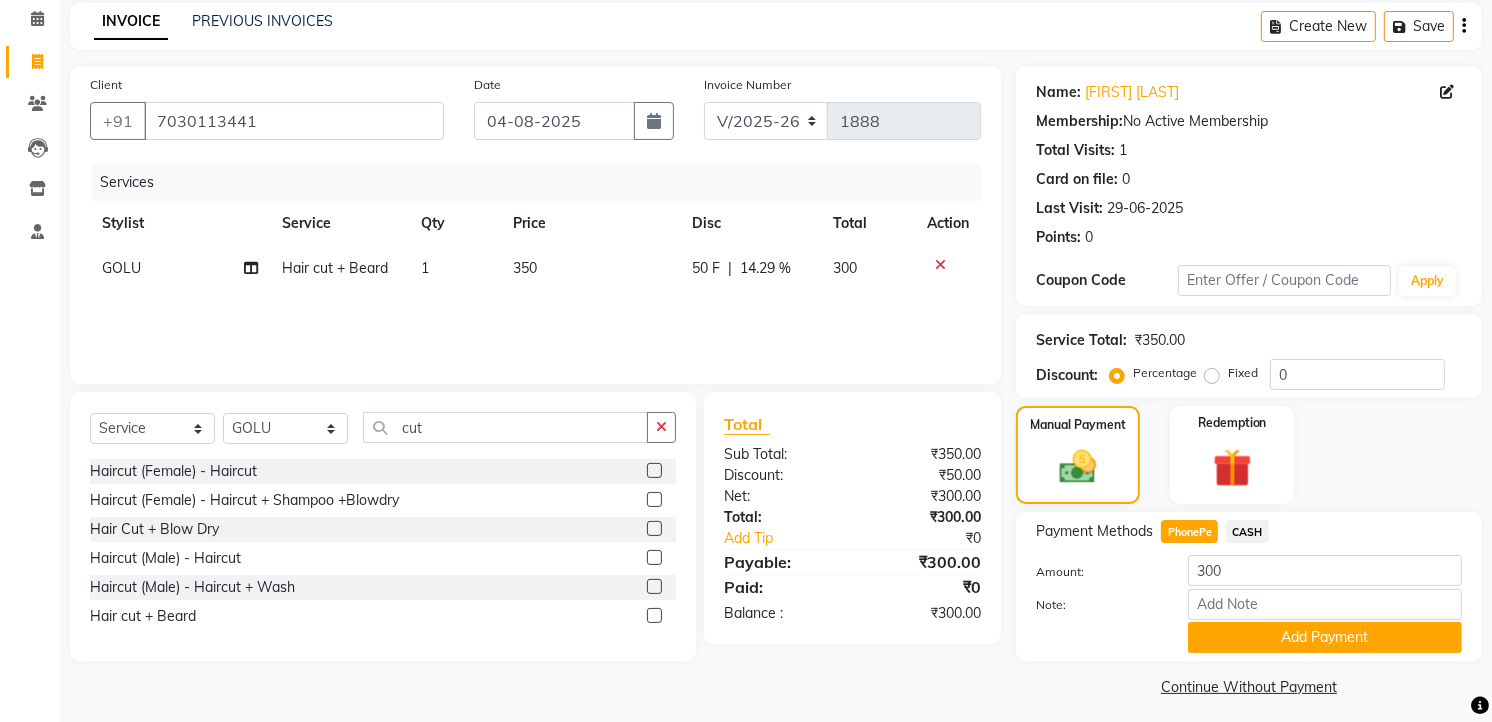 scroll, scrollTop: 94, scrollLeft: 0, axis: vertical 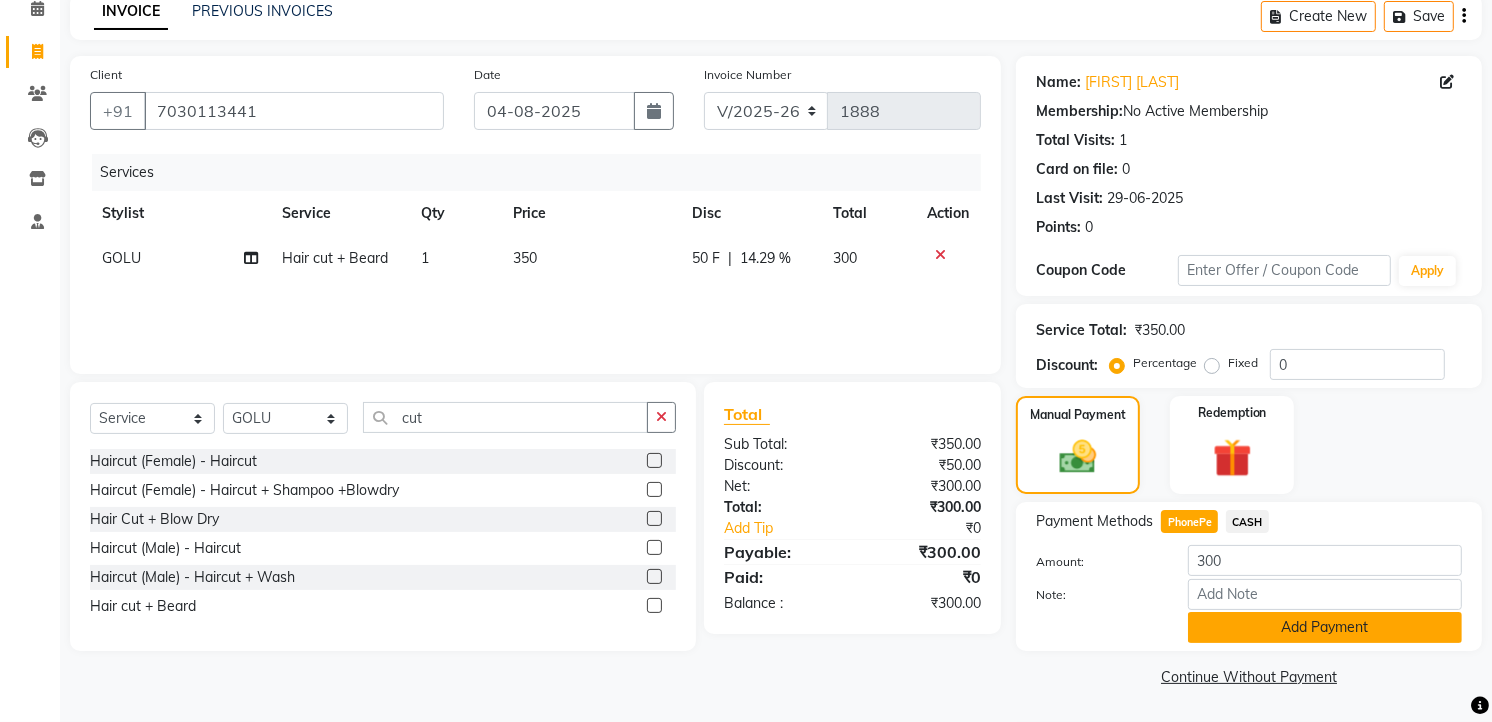 click on "Add Payment" 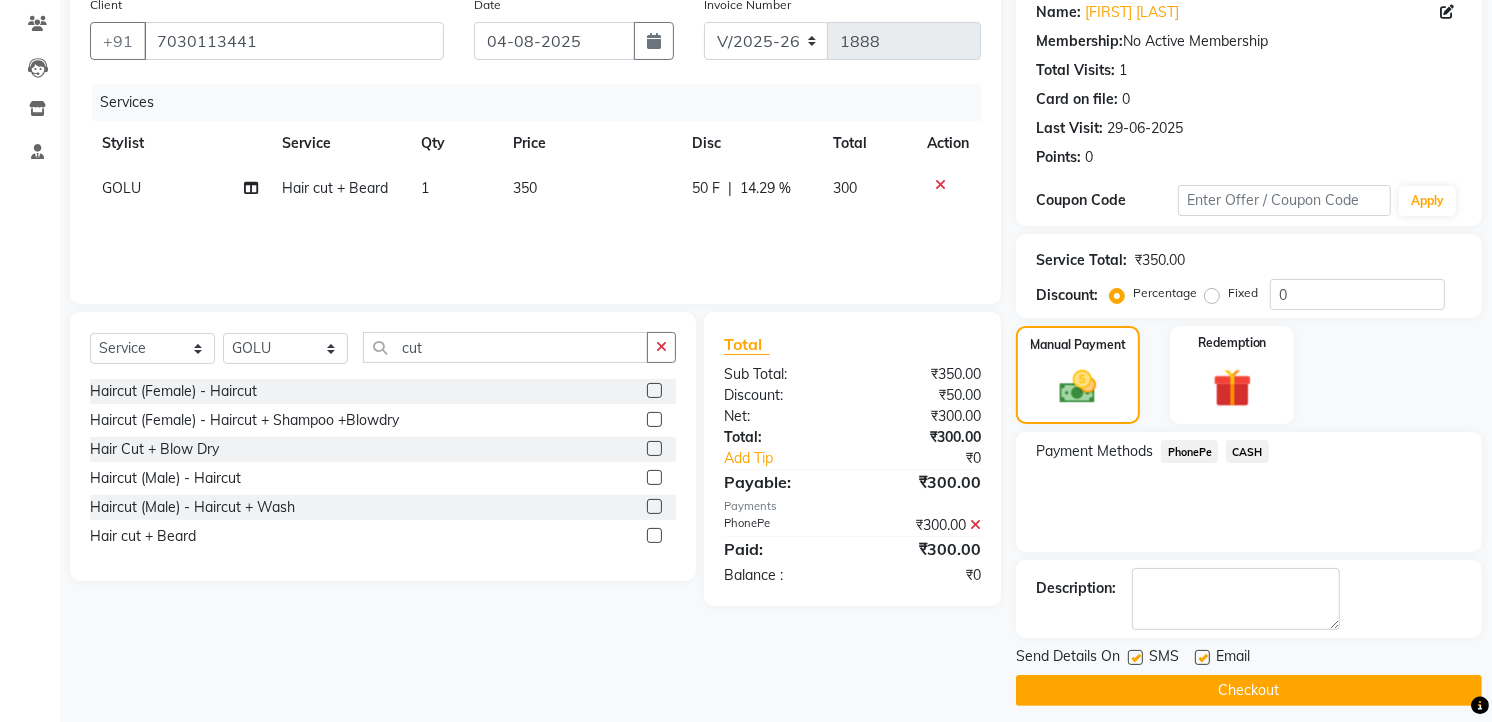 scroll, scrollTop: 177, scrollLeft: 0, axis: vertical 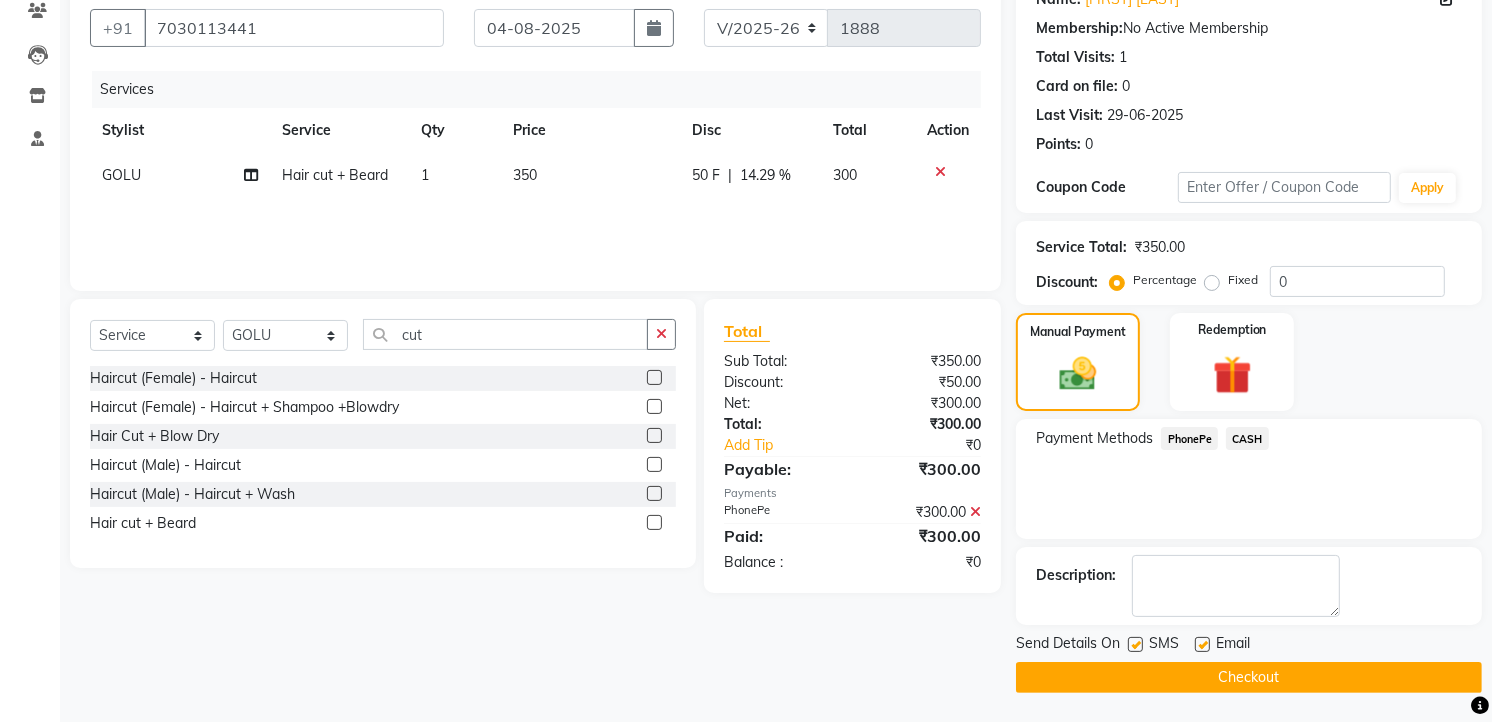click on "Checkout" 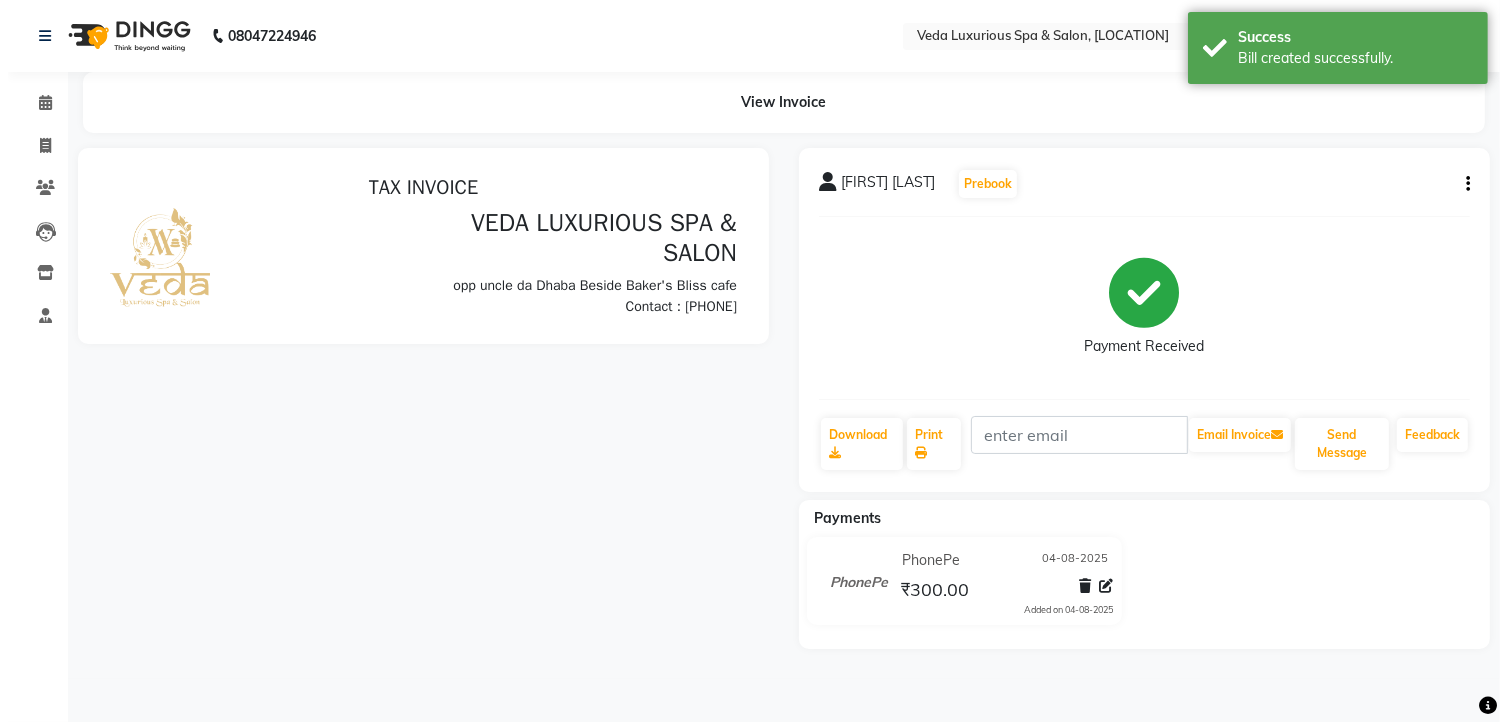 scroll, scrollTop: 0, scrollLeft: 0, axis: both 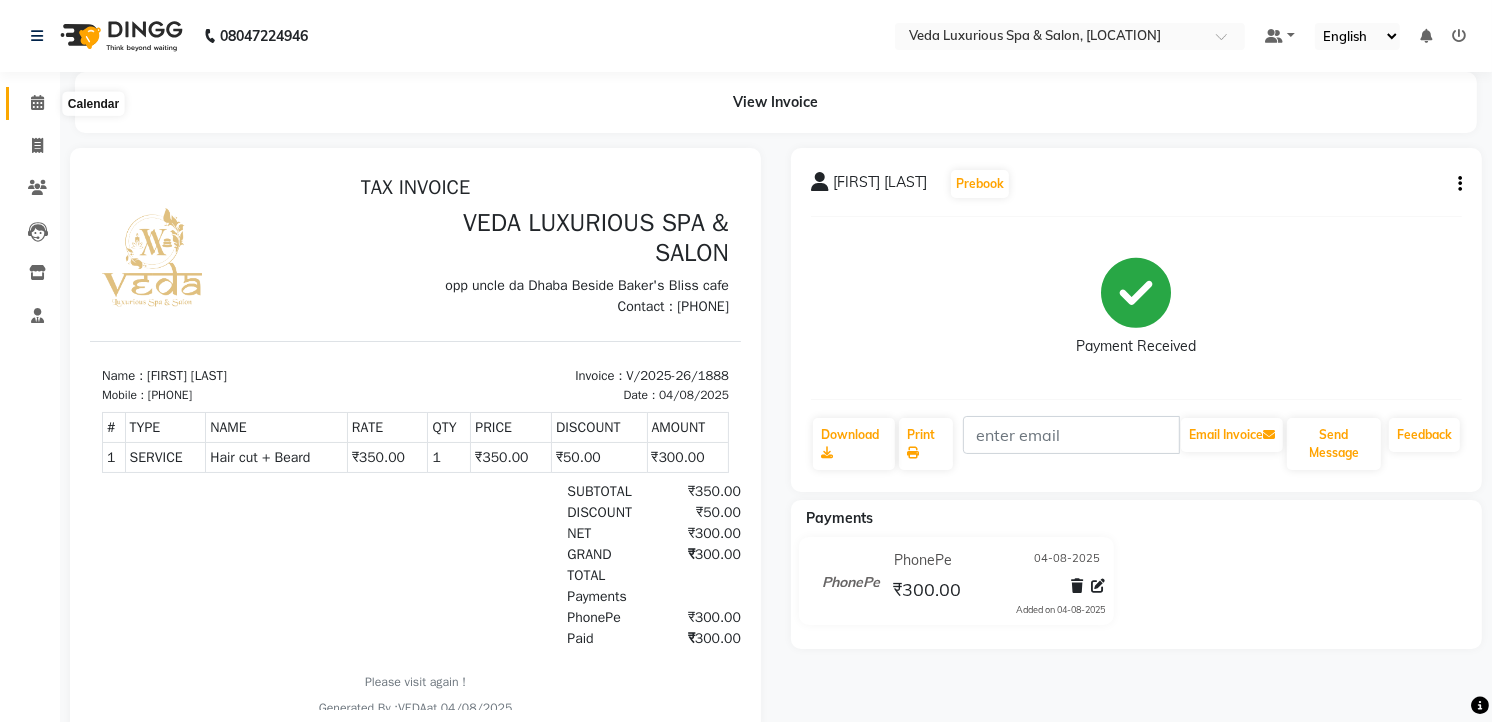 click 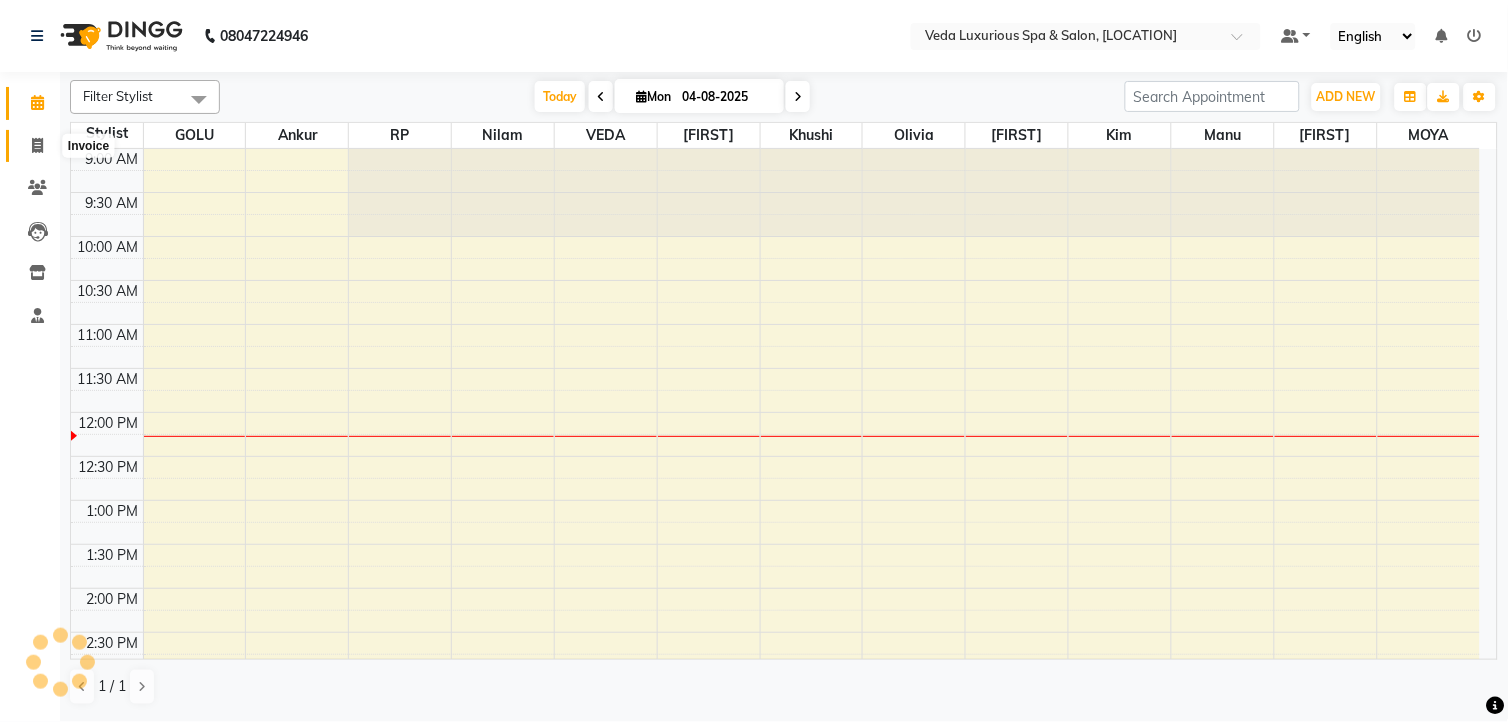 scroll, scrollTop: 265, scrollLeft: 0, axis: vertical 